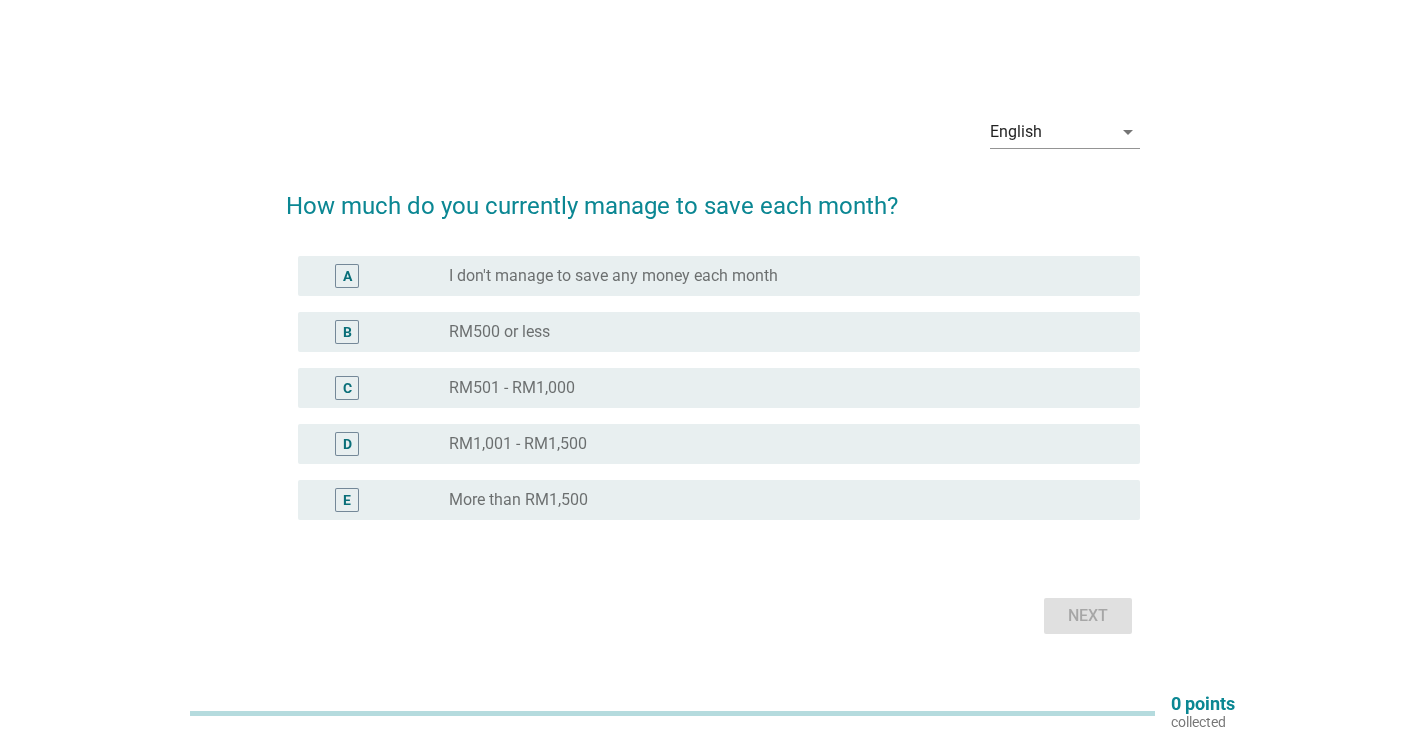 scroll, scrollTop: 0, scrollLeft: 0, axis: both 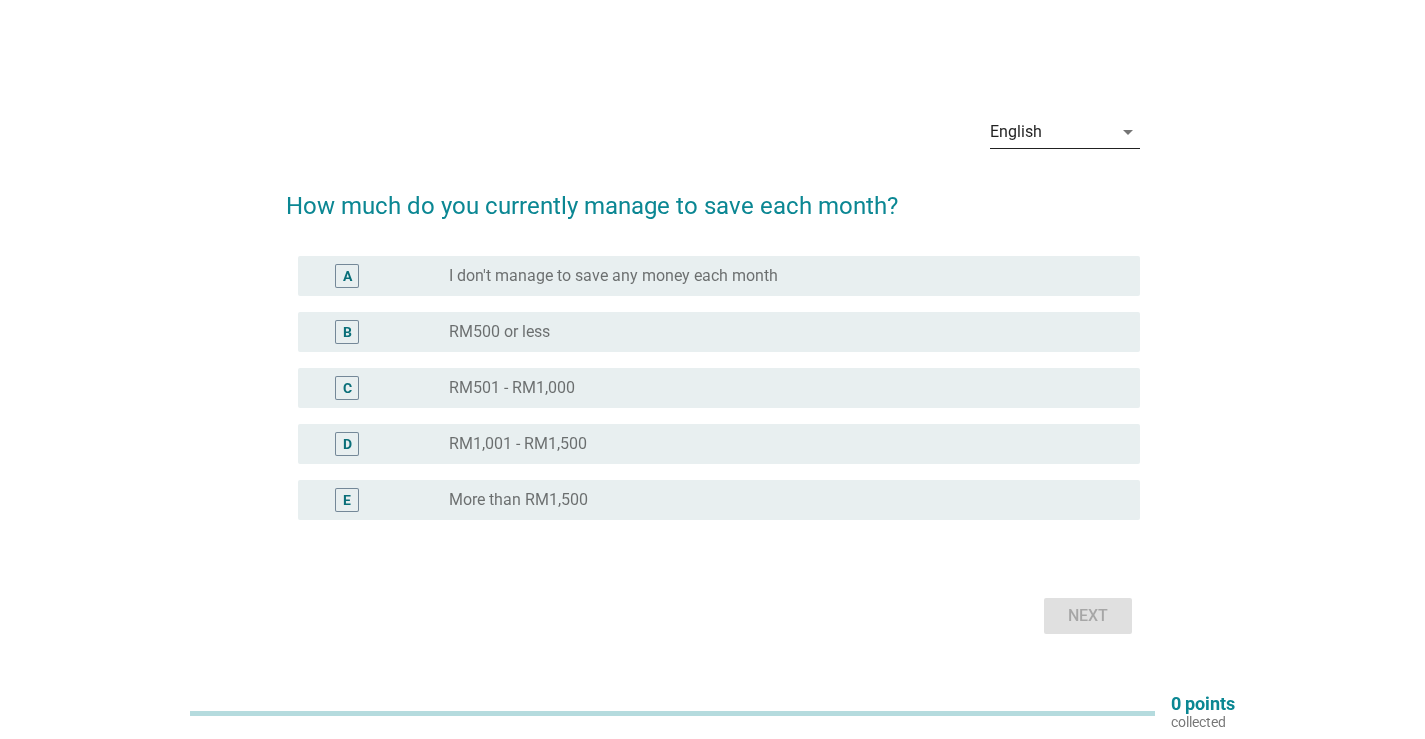 click on "English" at bounding box center [1051, 132] 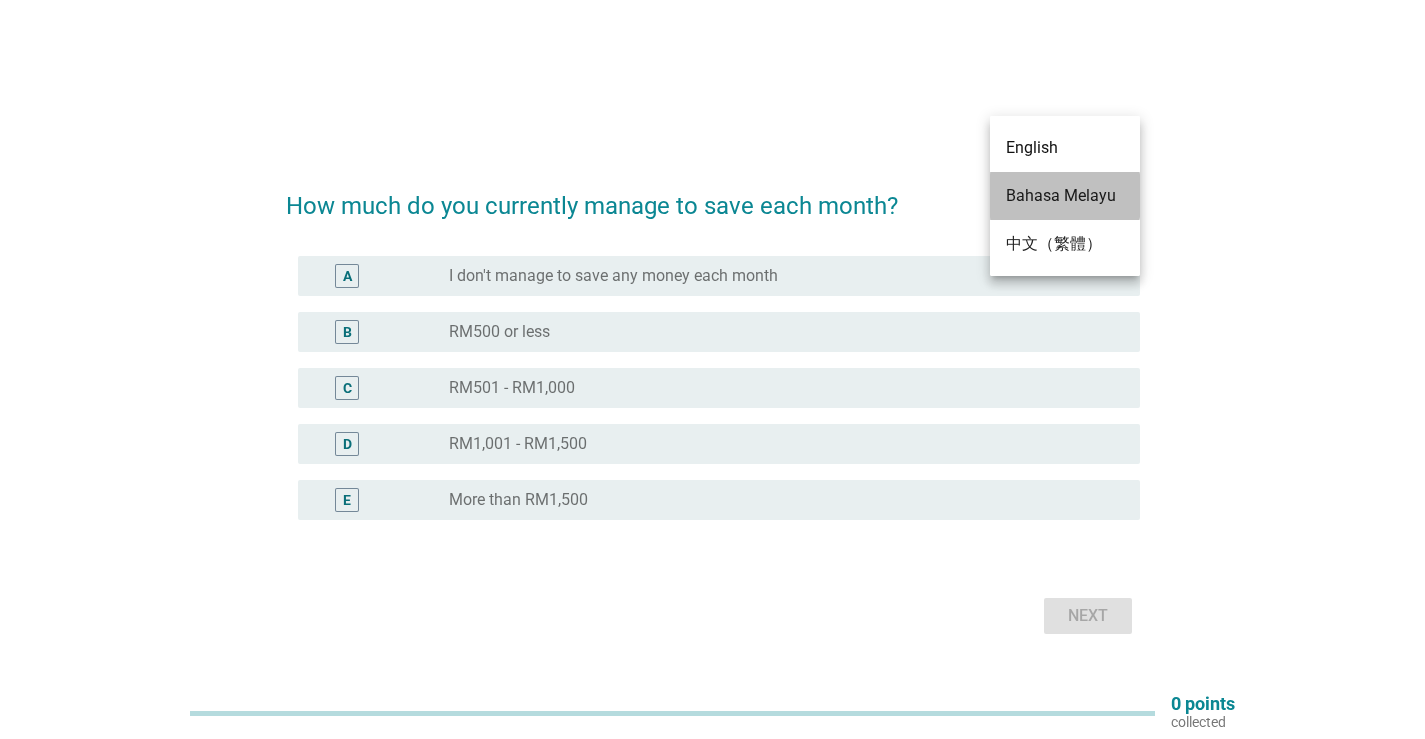 click on "Bahasa Melayu" at bounding box center (1065, 196) 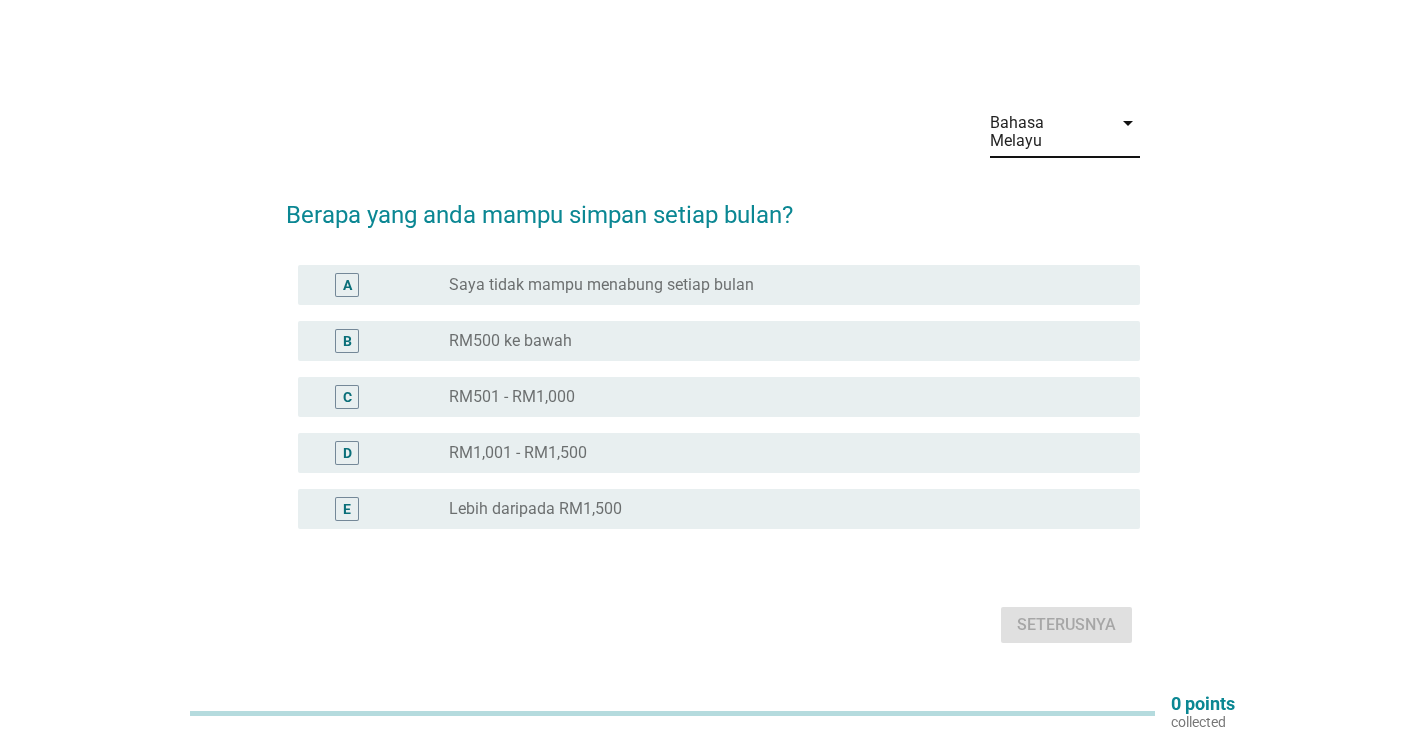 click on "B" at bounding box center (347, 340) 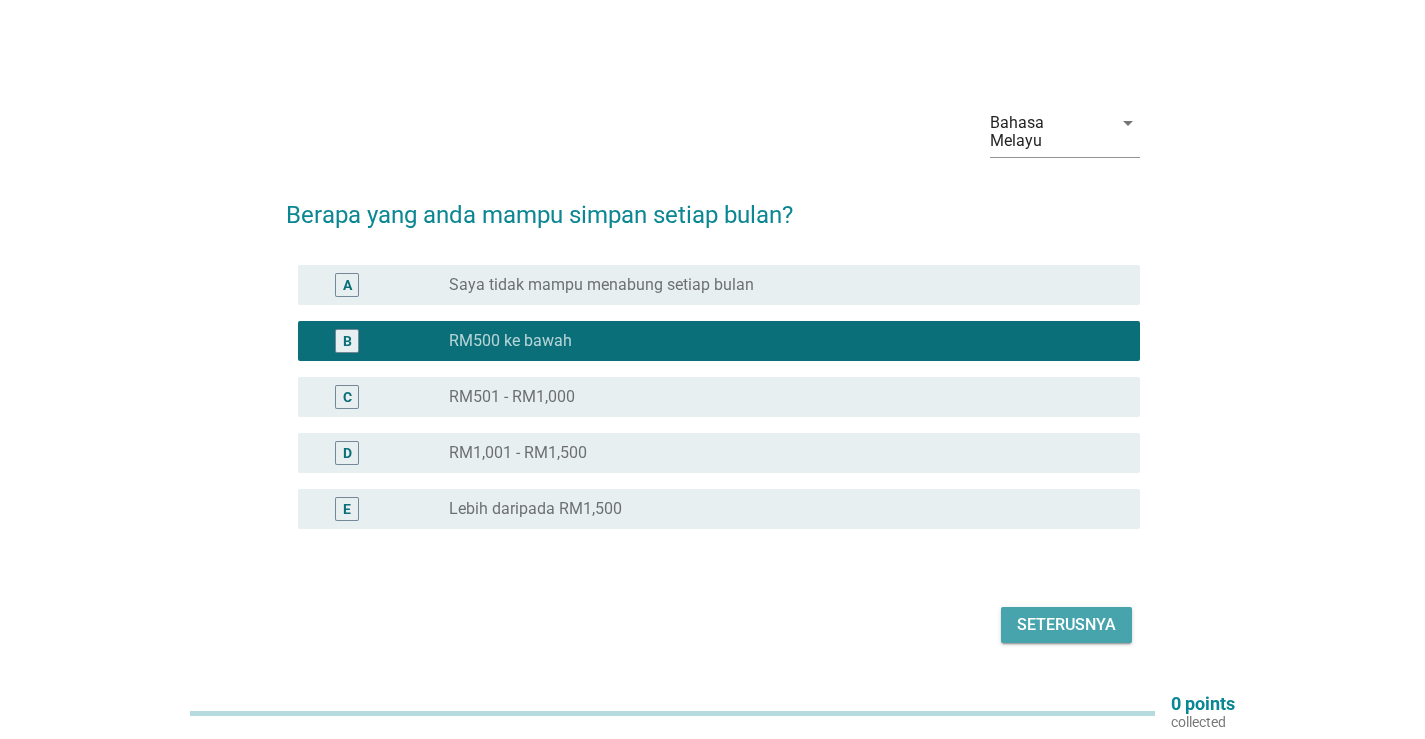 click on "Seterusnya" at bounding box center [1066, 625] 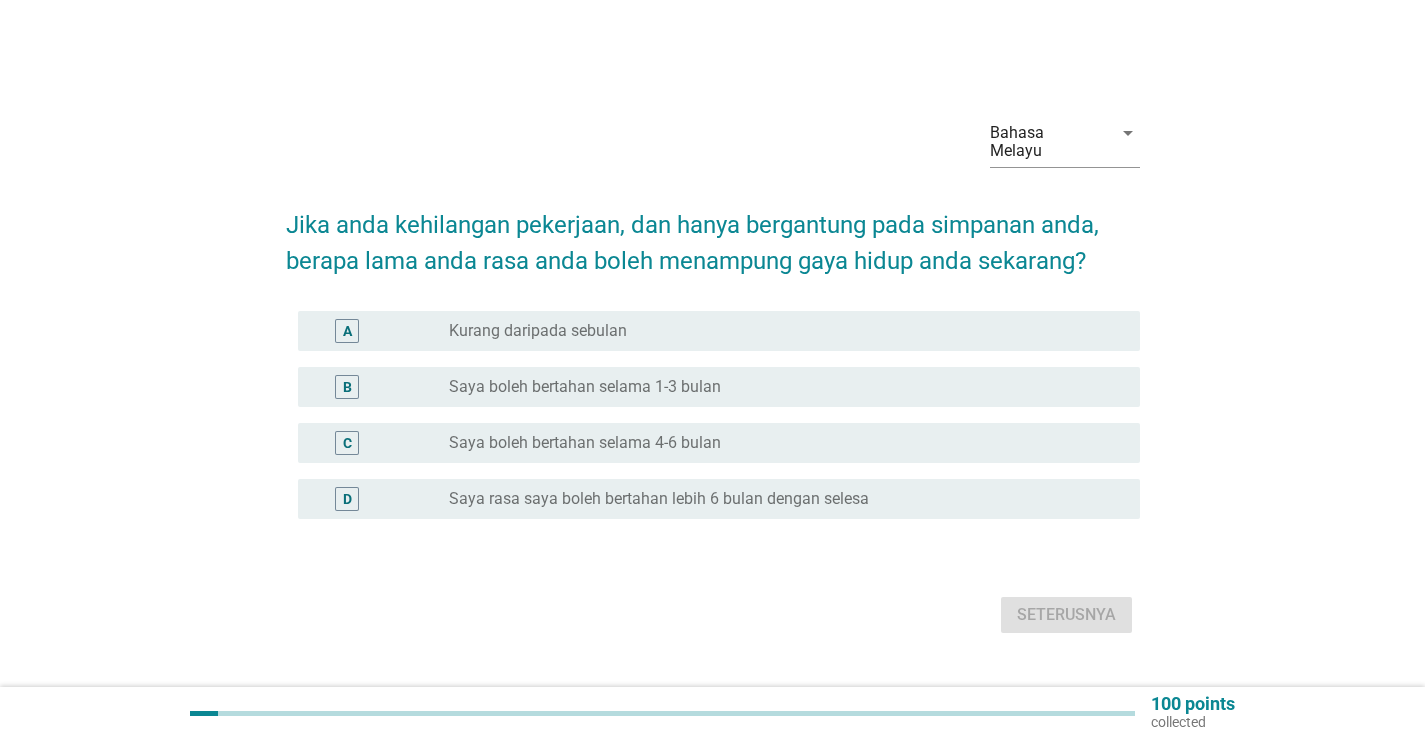 click on "A" at bounding box center [348, 331] 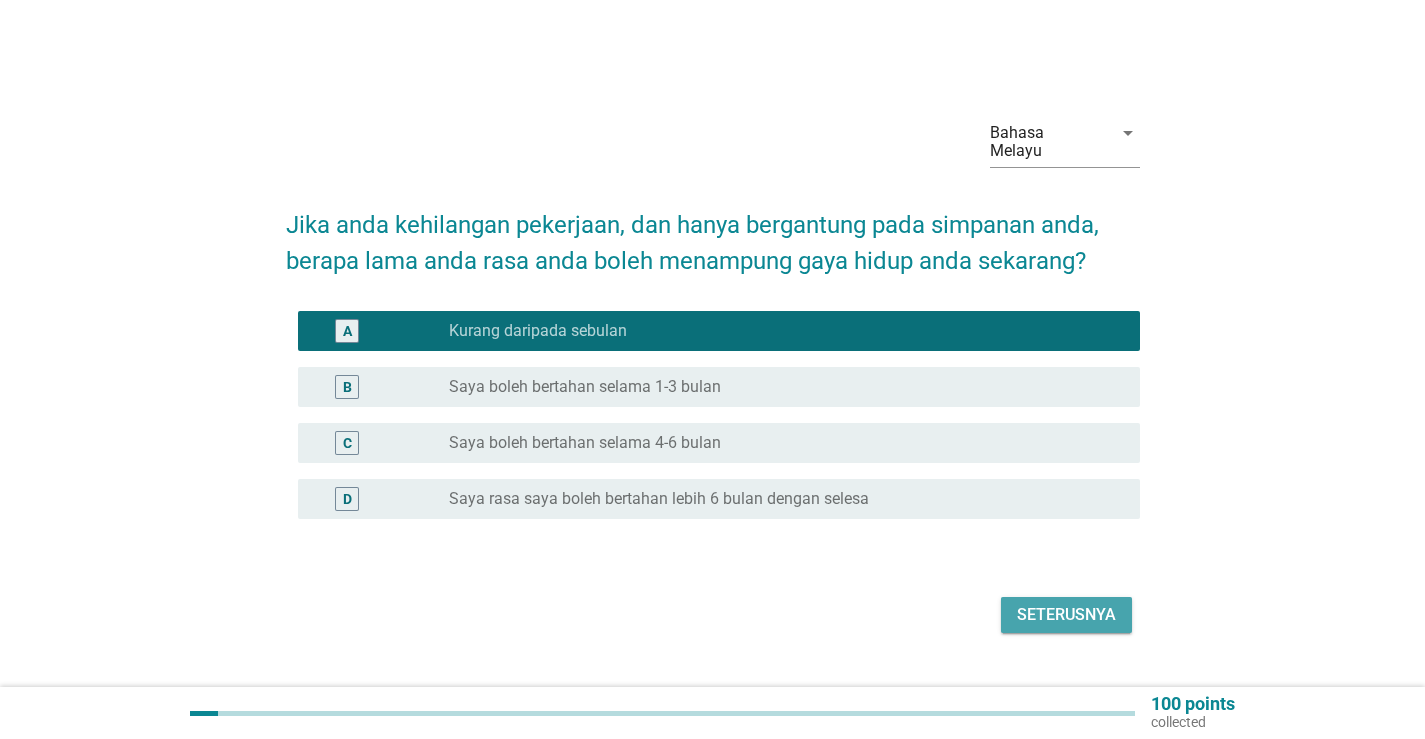 click on "Seterusnya" at bounding box center (1066, 615) 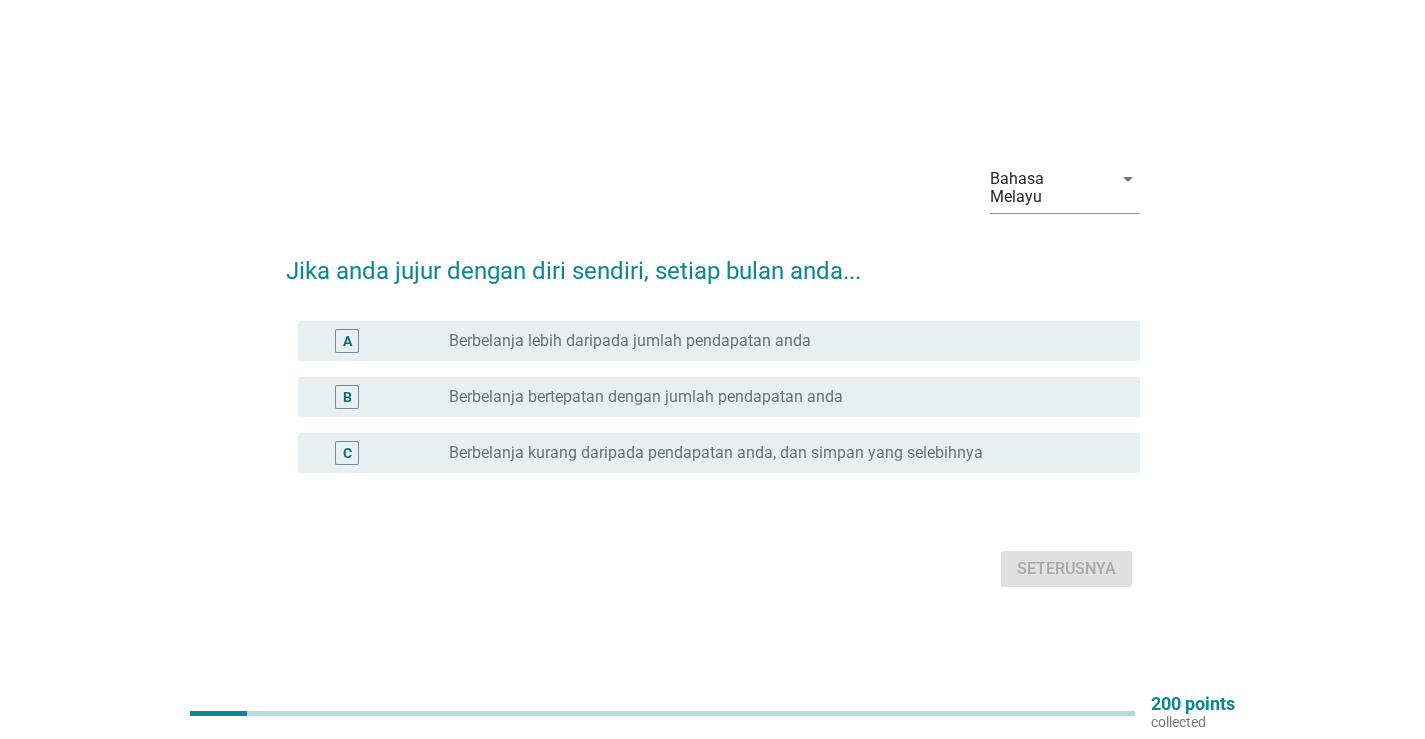 click on "Berbelanja bertepatan dengan jumlah pendapatan anda" at bounding box center [646, 397] 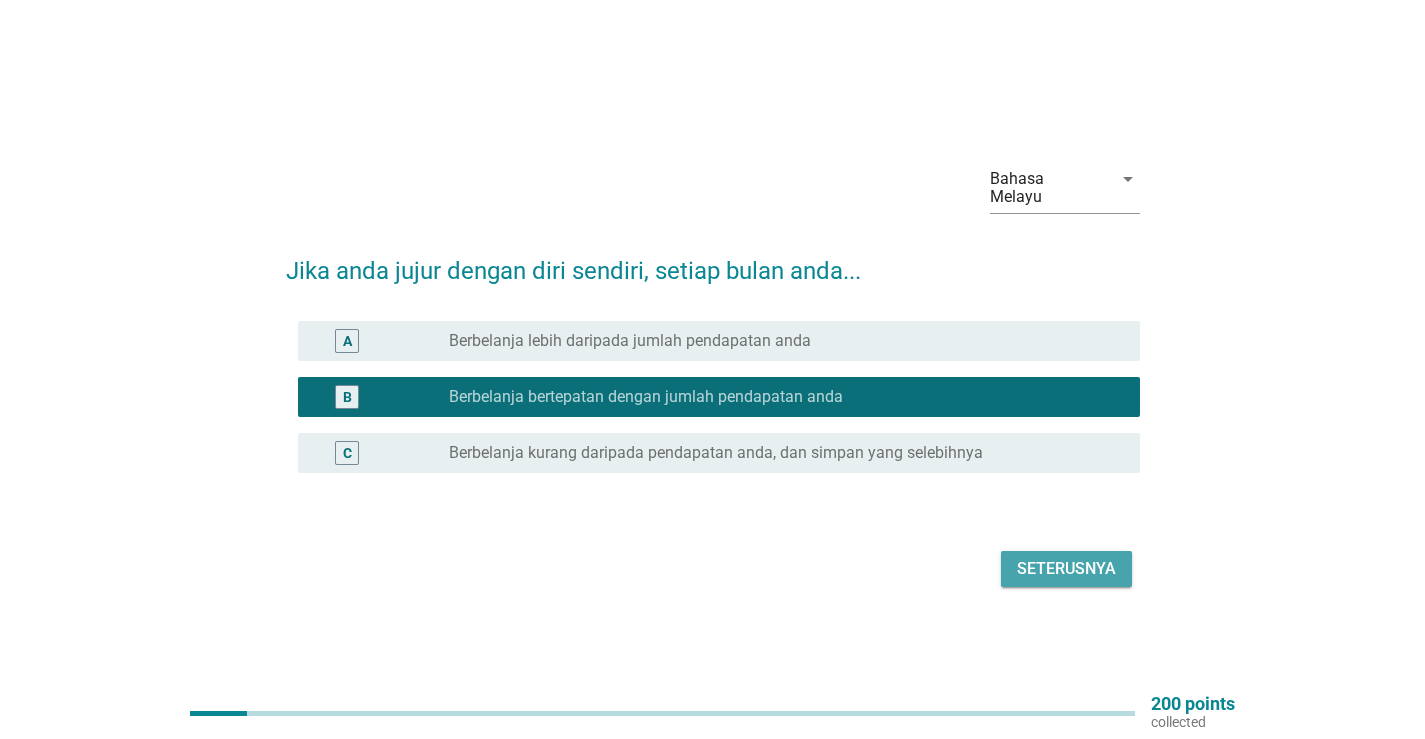click on "Seterusnya" at bounding box center (1066, 569) 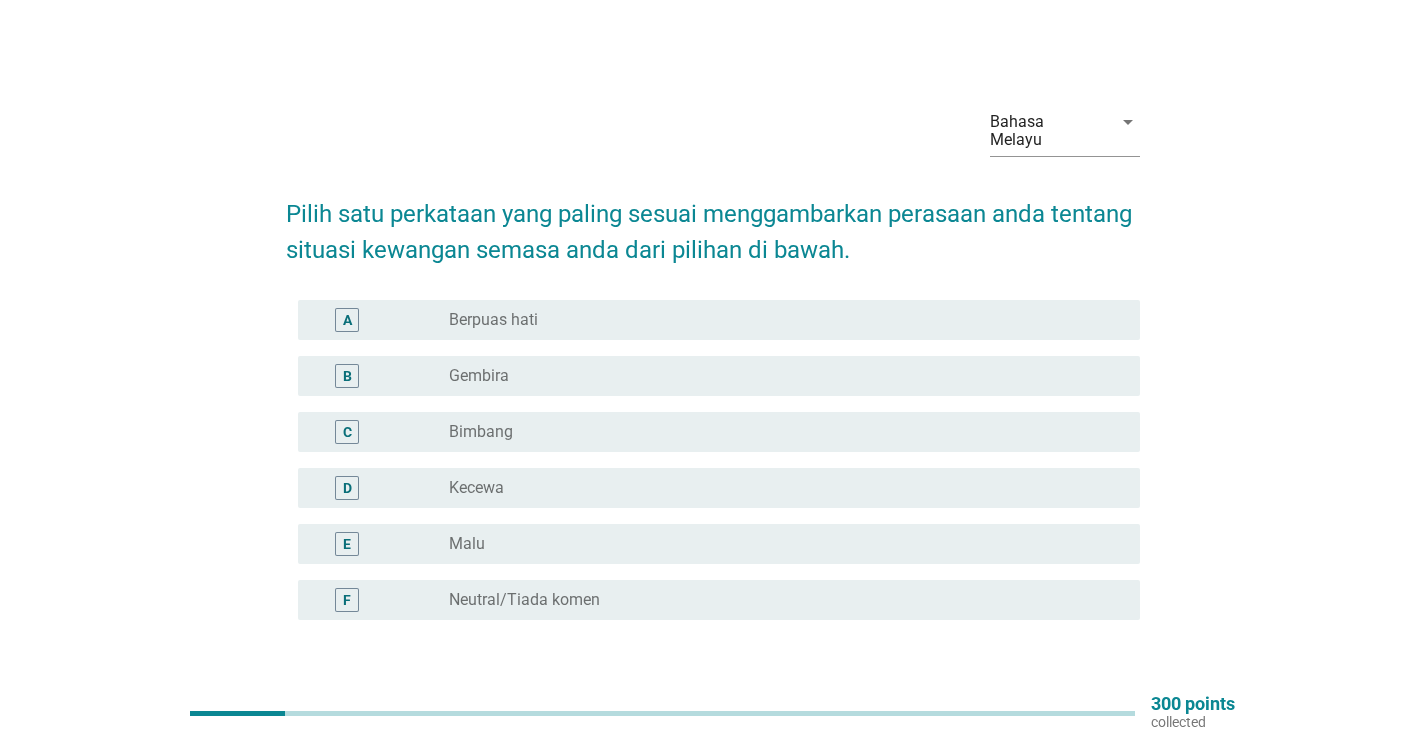 click on "C" at bounding box center [347, 432] 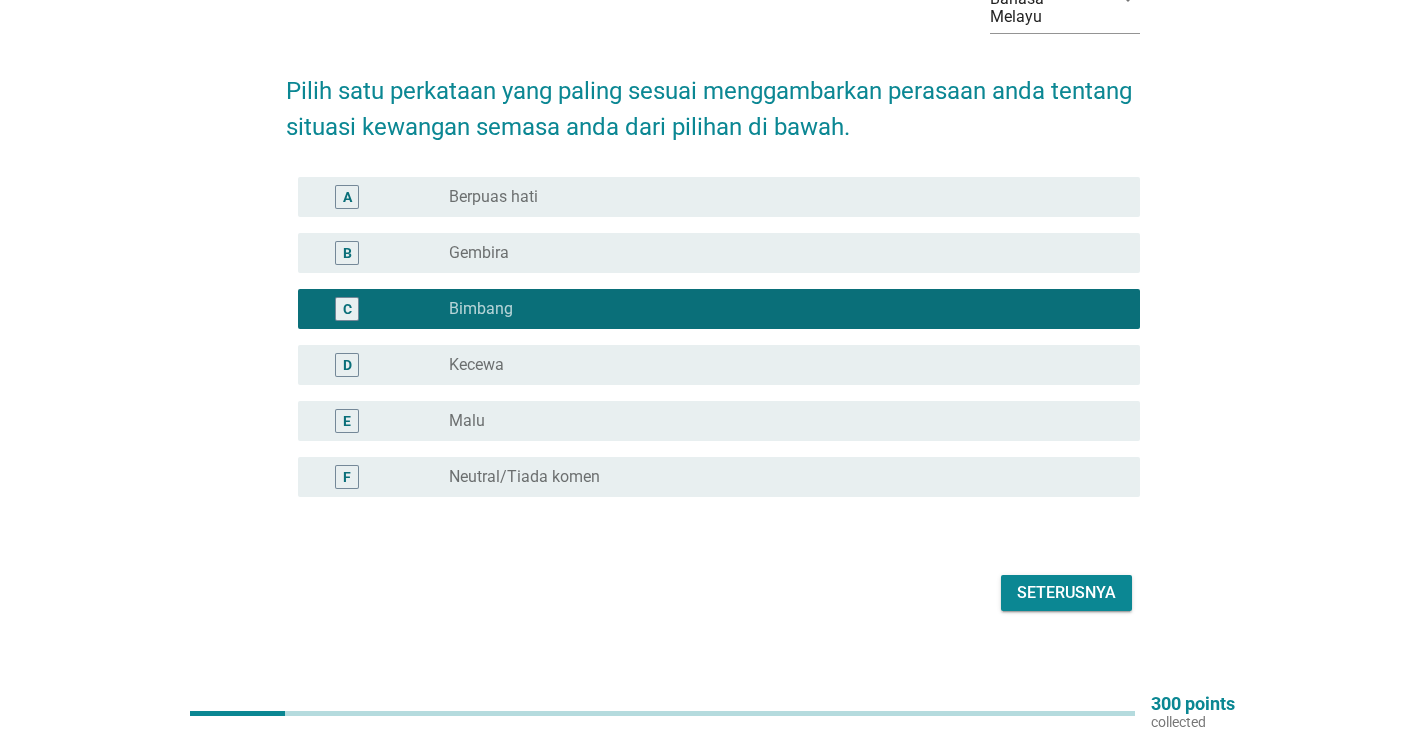 scroll, scrollTop: 125, scrollLeft: 0, axis: vertical 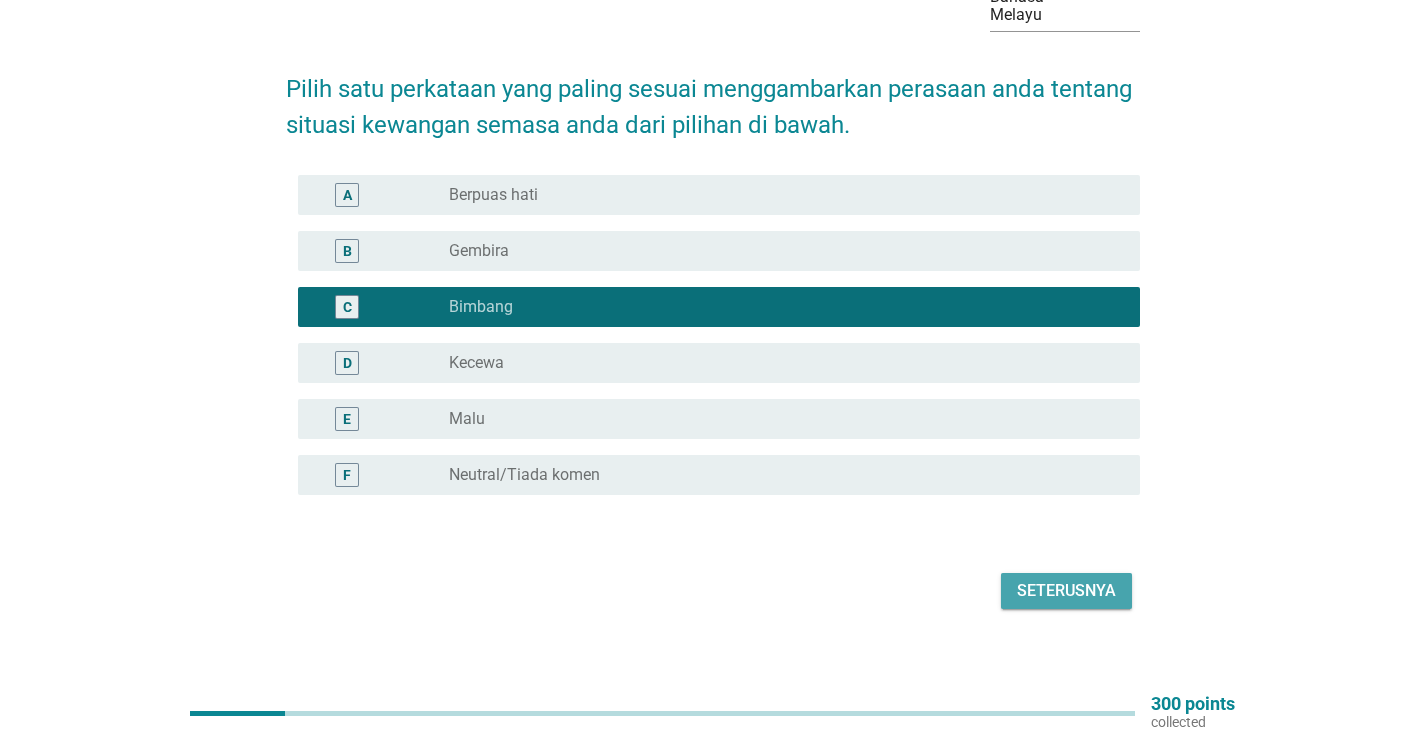 click on "Seterusnya" at bounding box center (1066, 591) 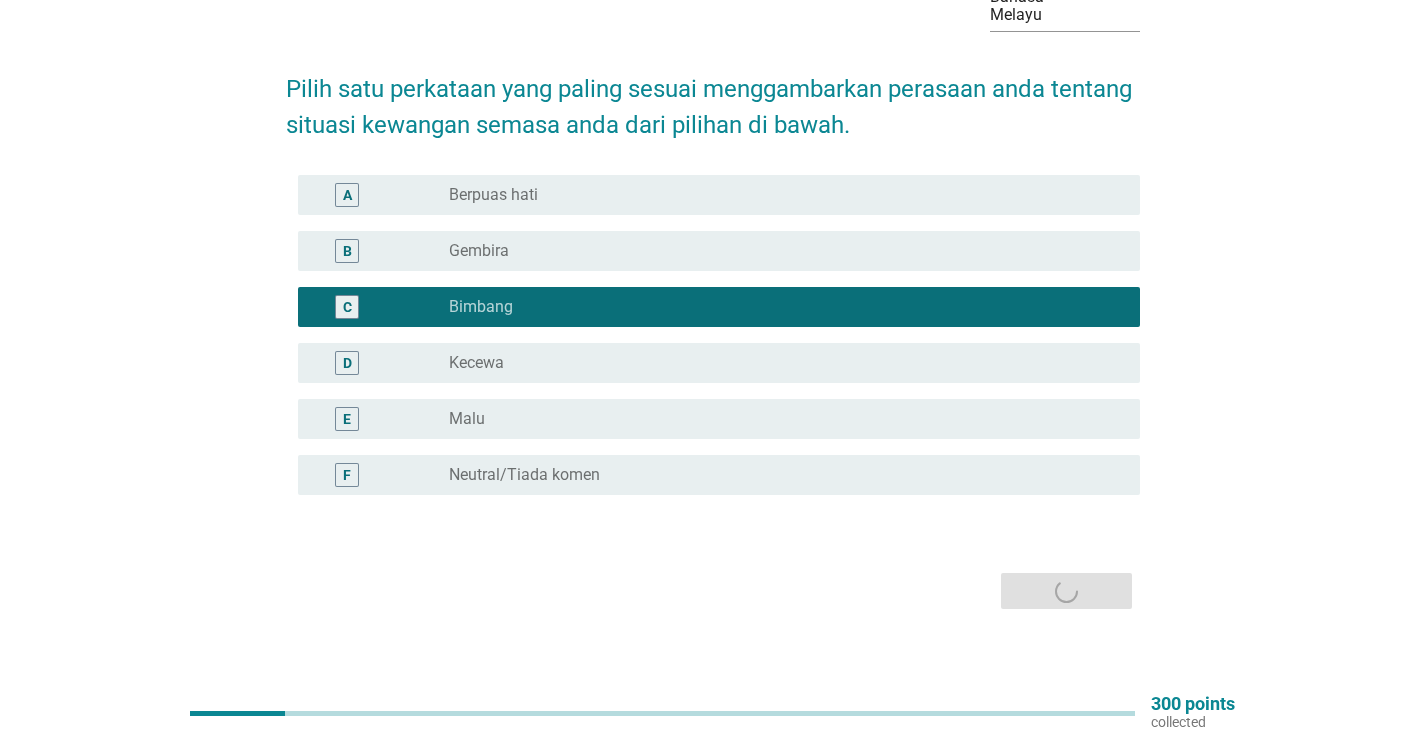 scroll, scrollTop: 0, scrollLeft: 0, axis: both 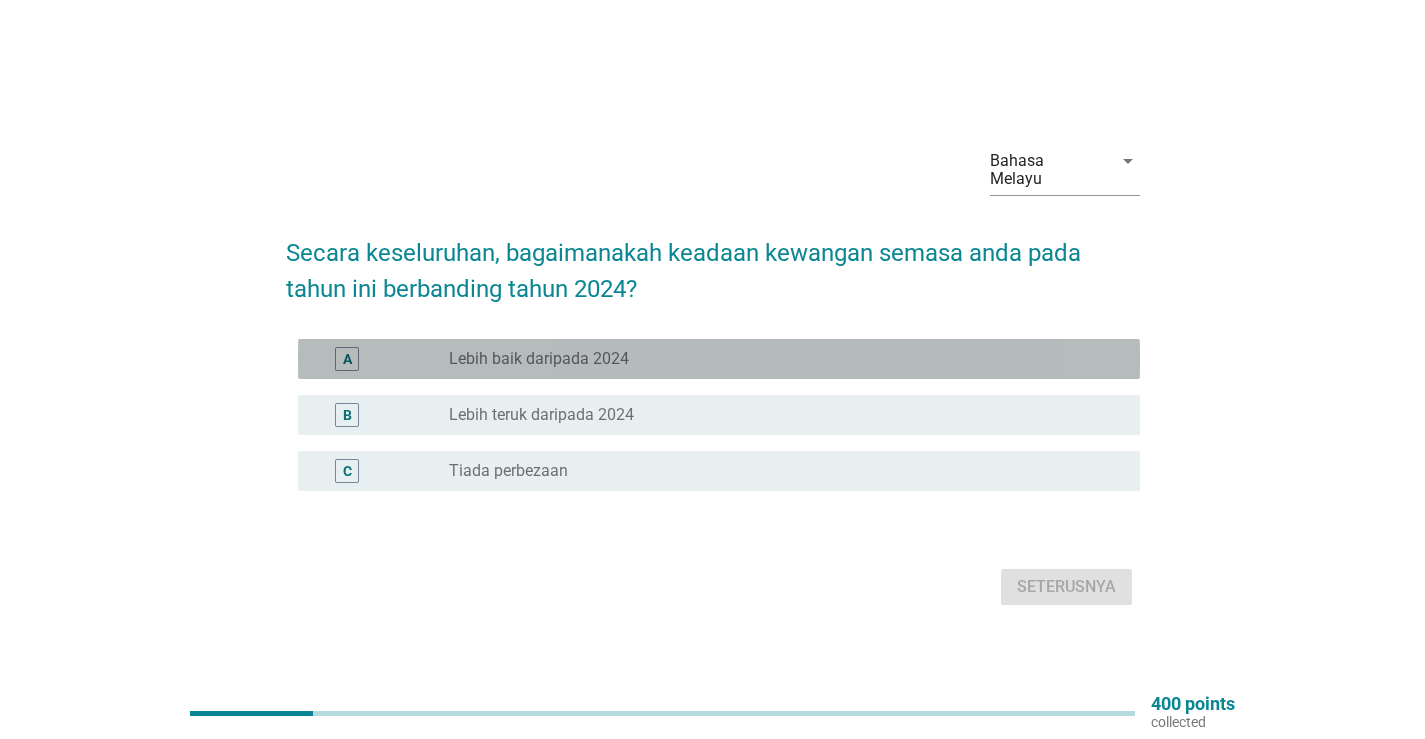 click on "Lebih baik daripada 2024" at bounding box center (539, 359) 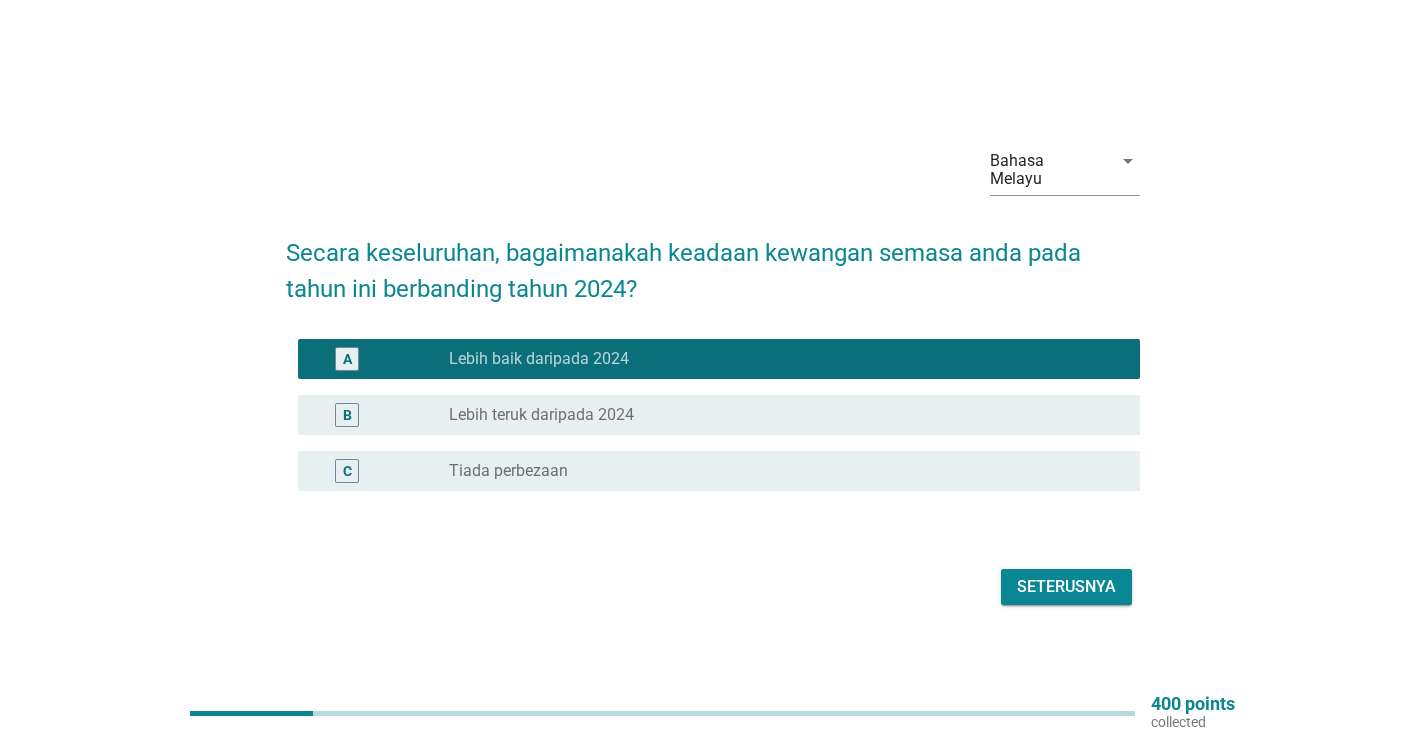 click on "Seterusnya" at bounding box center (1066, 587) 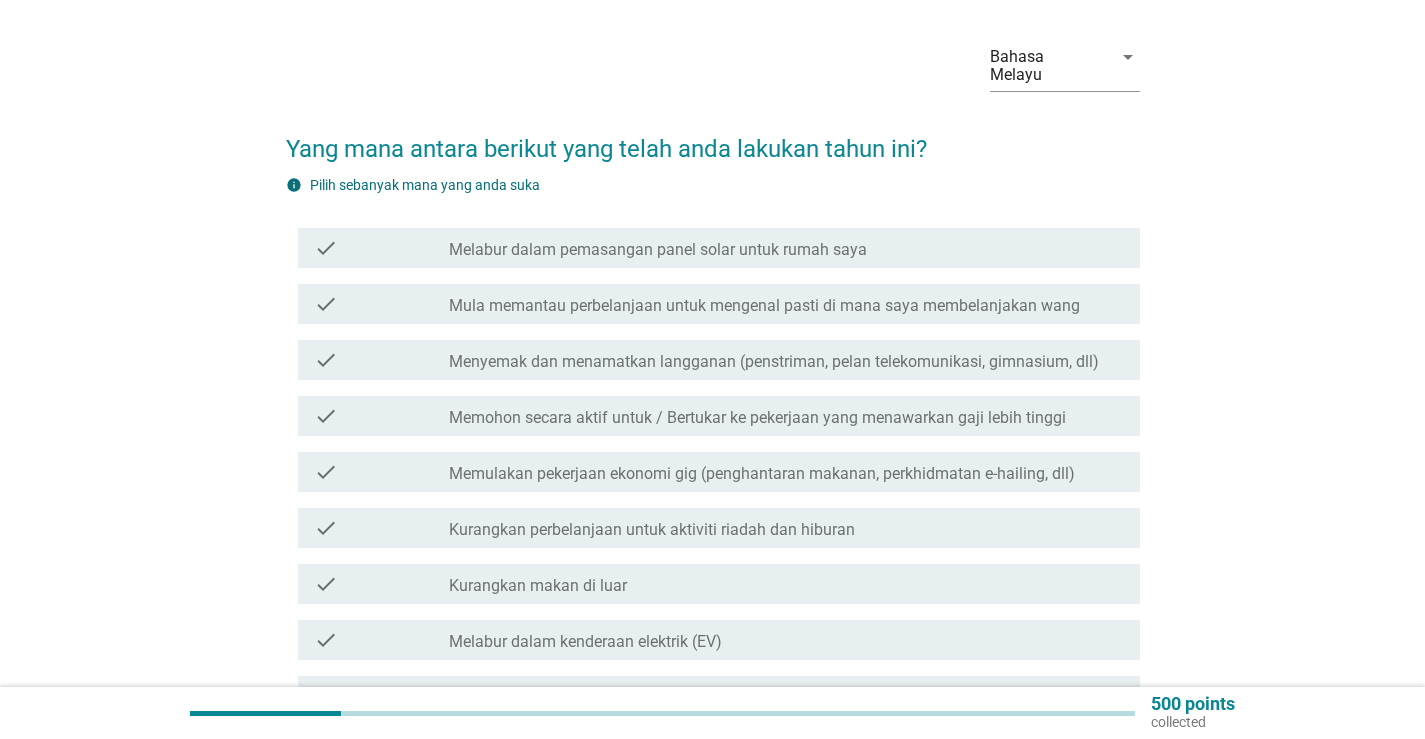scroll, scrollTop: 100, scrollLeft: 0, axis: vertical 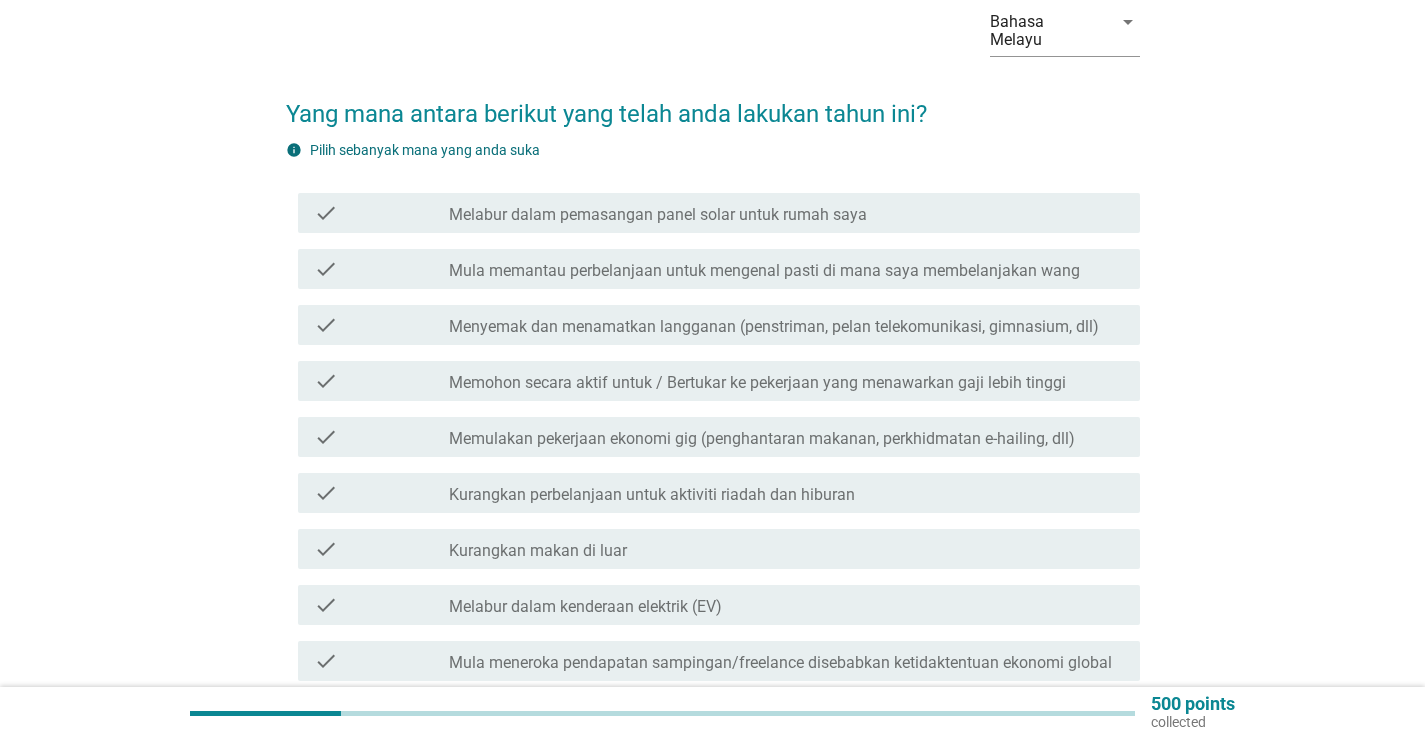 click on "Mula memantau perbelanjaan untuk mengenal pasti di mana saya membelanjakan wang" at bounding box center (764, 271) 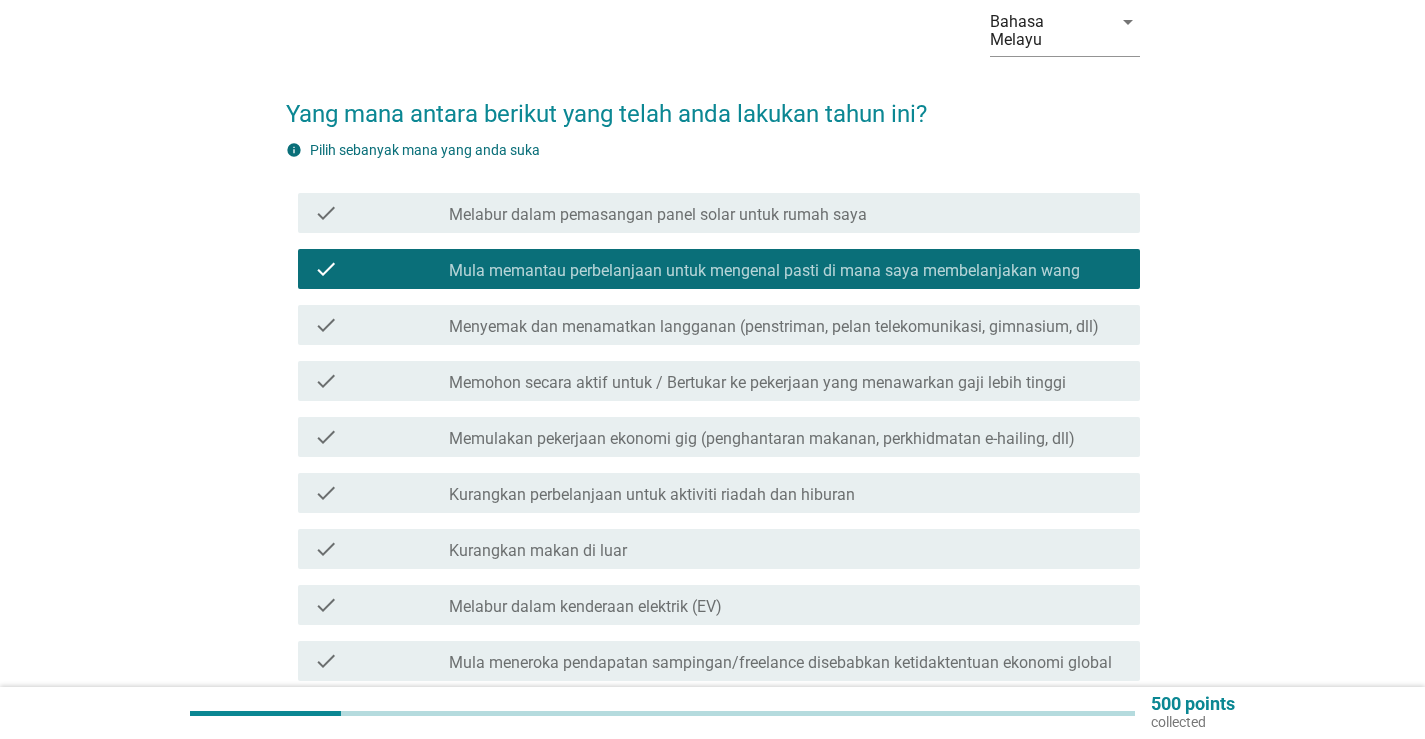 click on "Menyemak dan menamatkan langganan (penstriman, pelan telekomunikasi, gimnasium, dll)" at bounding box center [774, 327] 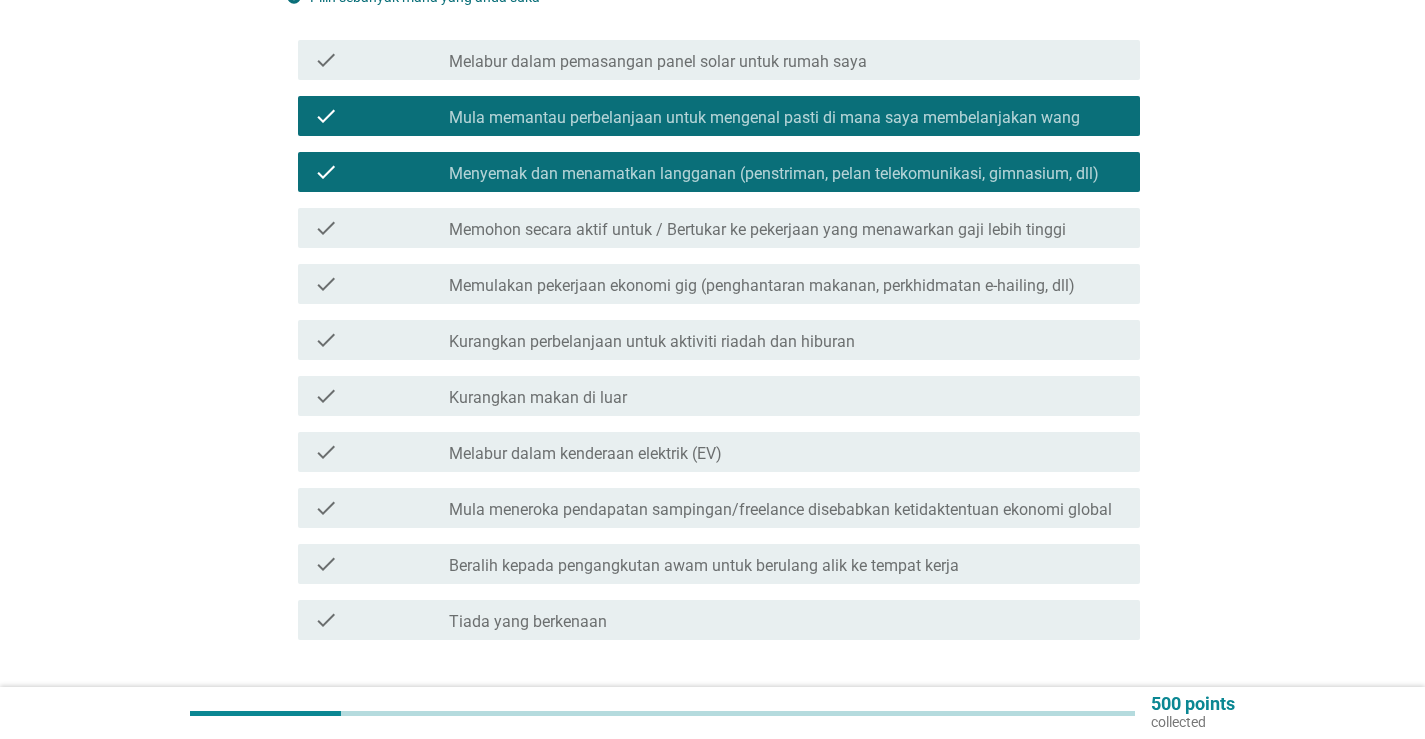 scroll, scrollTop: 300, scrollLeft: 0, axis: vertical 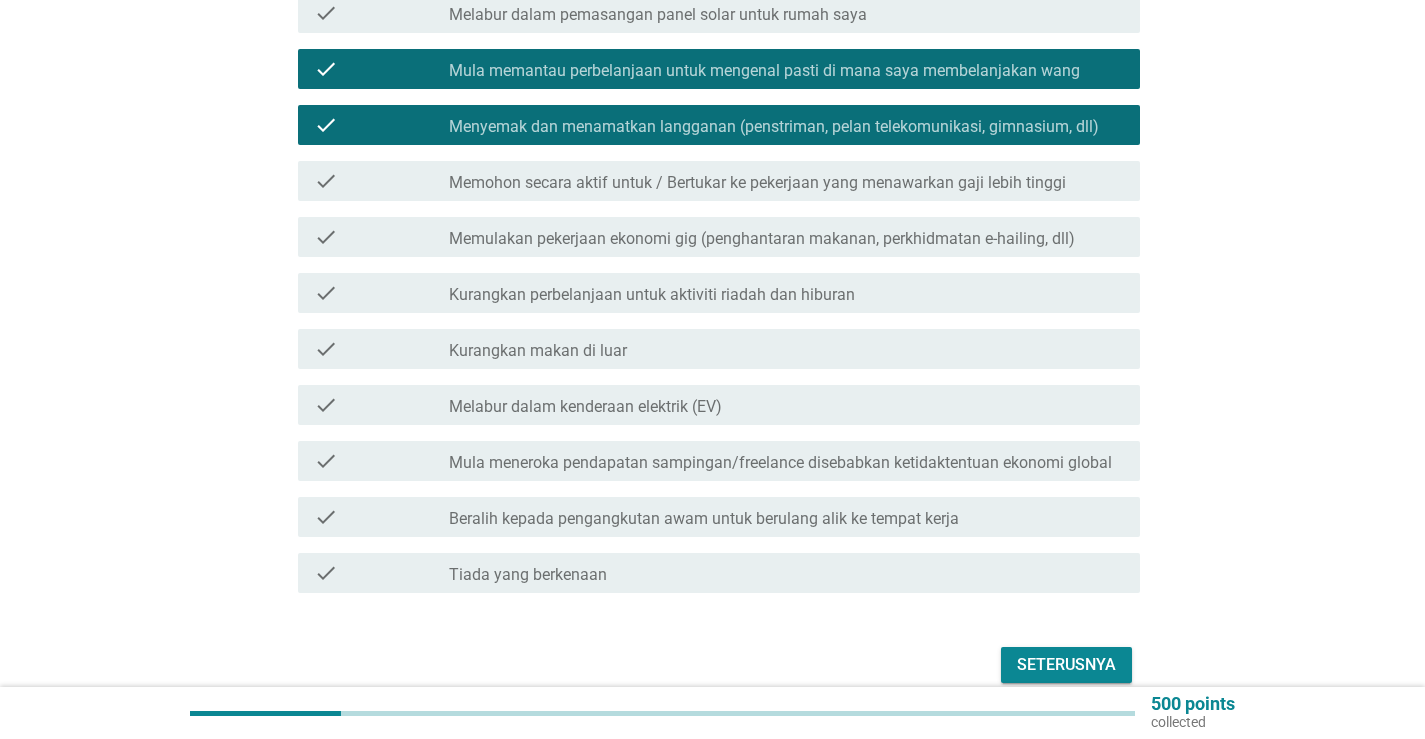 click on "Kurangkan perbelanjaan untuk aktiviti riadah dan hiburan" at bounding box center (652, 295) 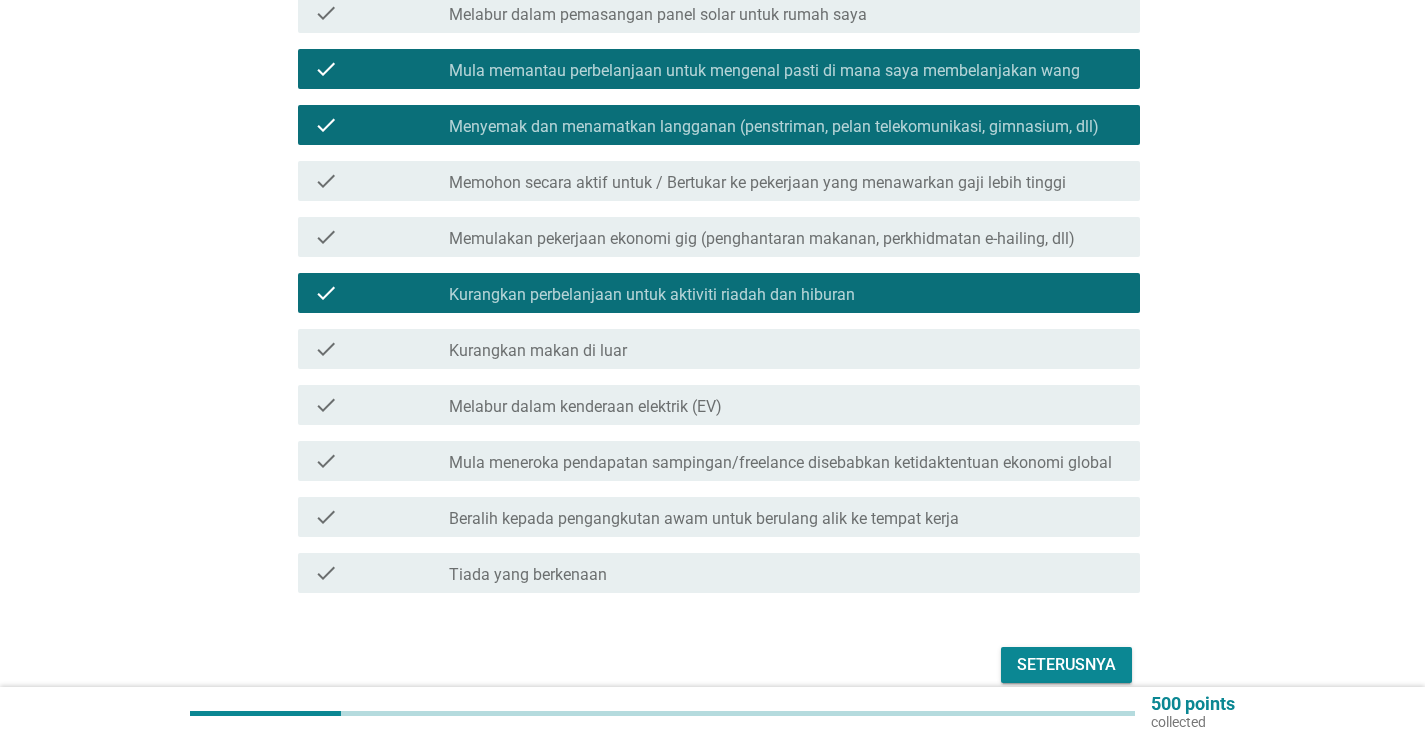 click on "check_box_outline_blank Kurangkan makan di luar" at bounding box center [786, 349] 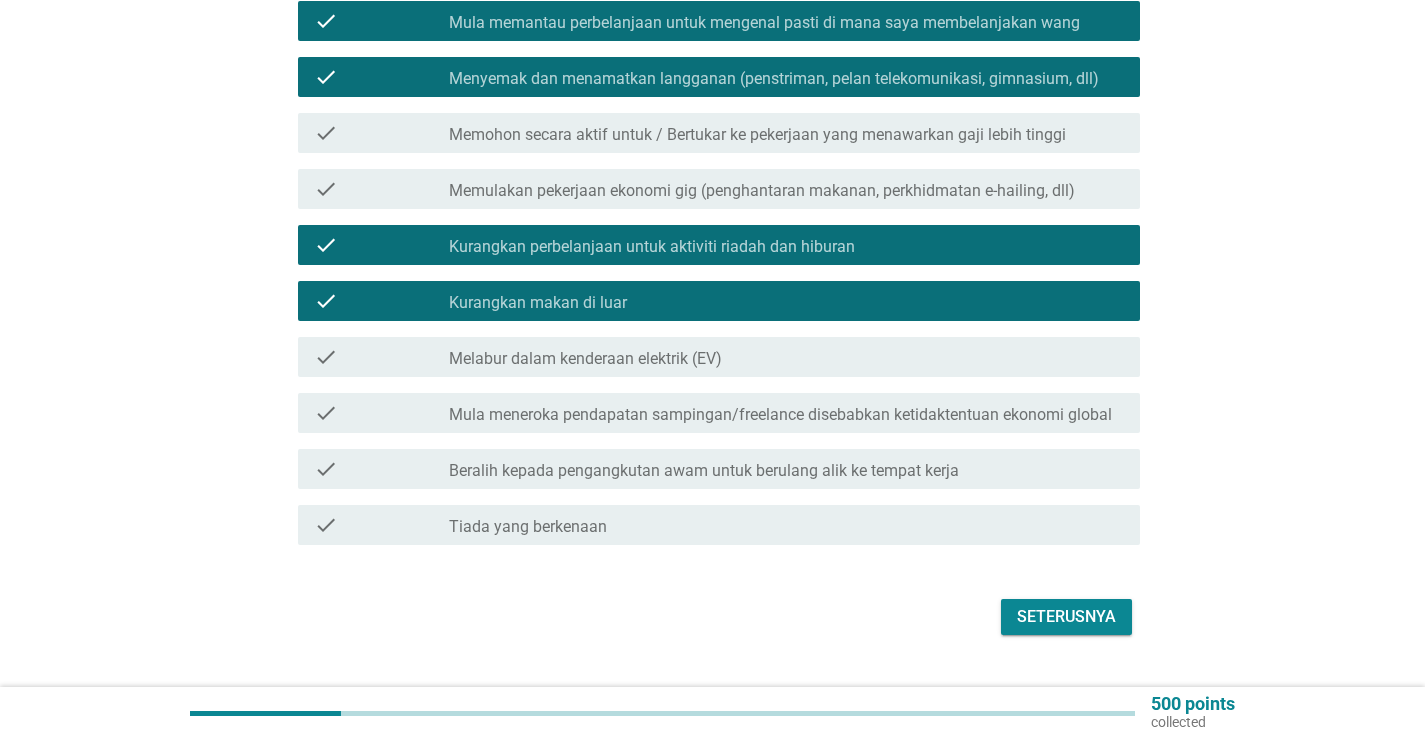 scroll, scrollTop: 374, scrollLeft: 0, axis: vertical 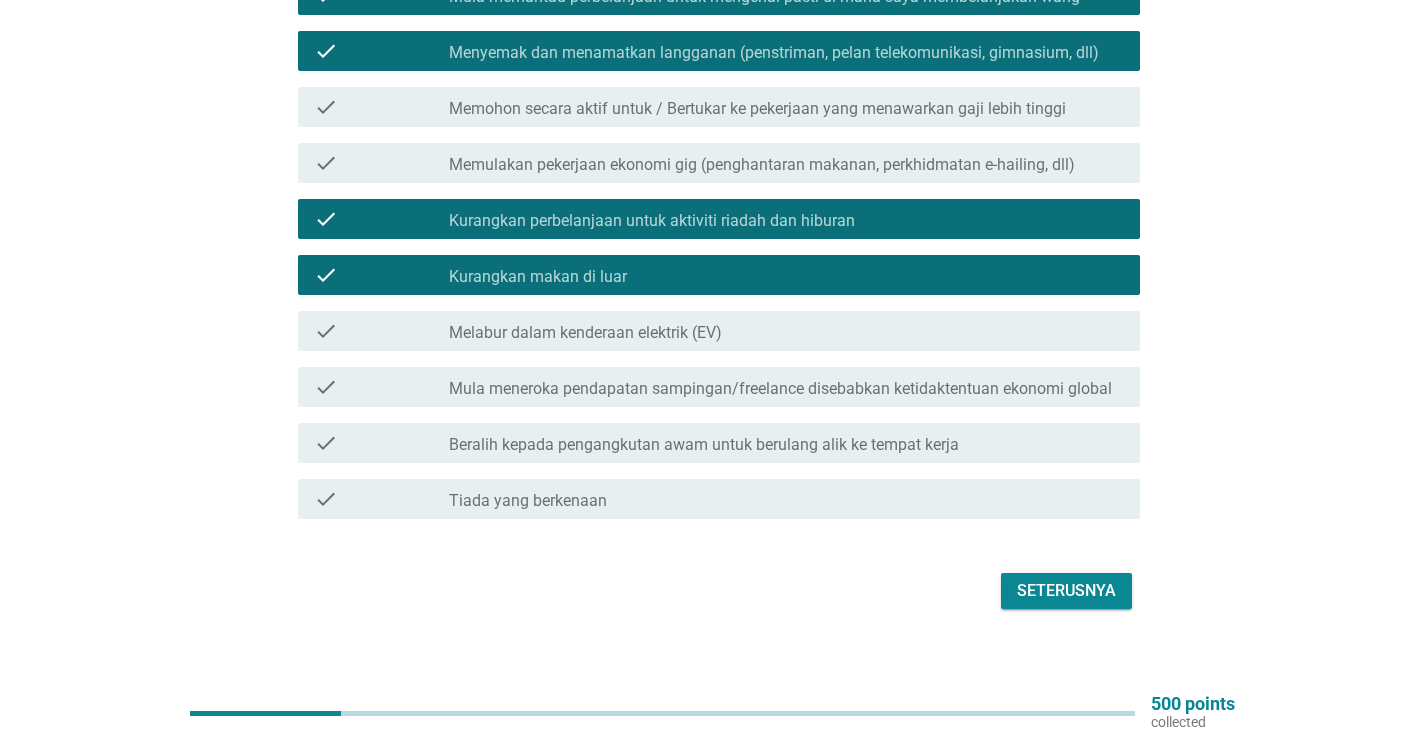 click on "Seterusnya" at bounding box center (1066, 591) 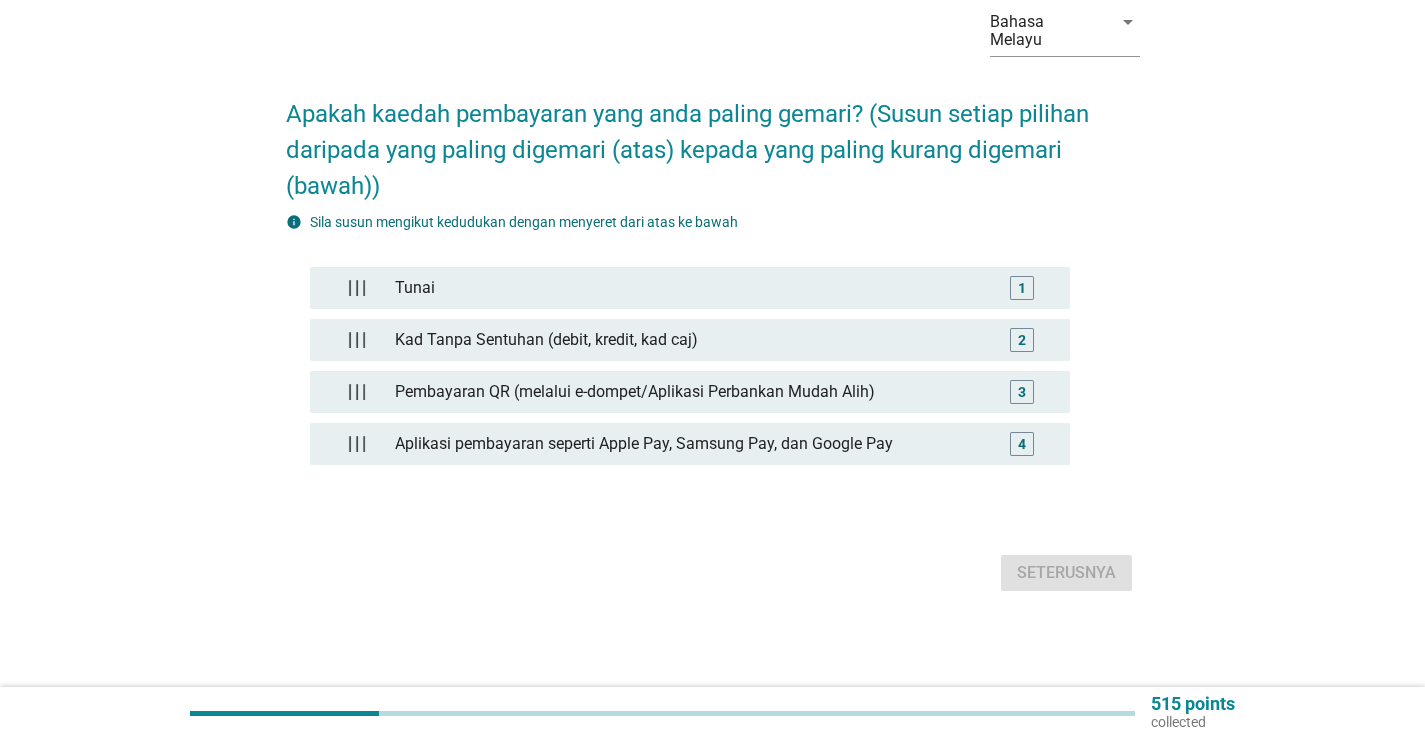 scroll, scrollTop: 0, scrollLeft: 0, axis: both 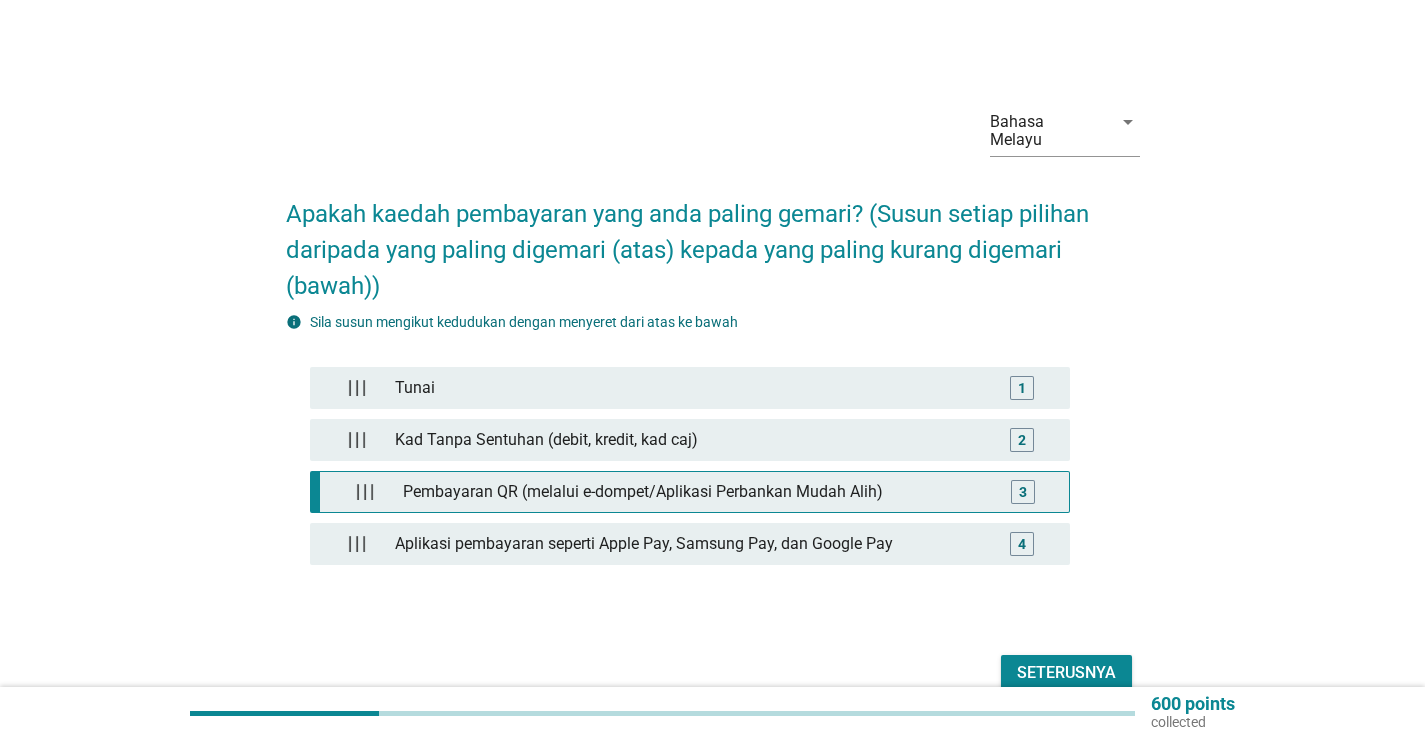 type 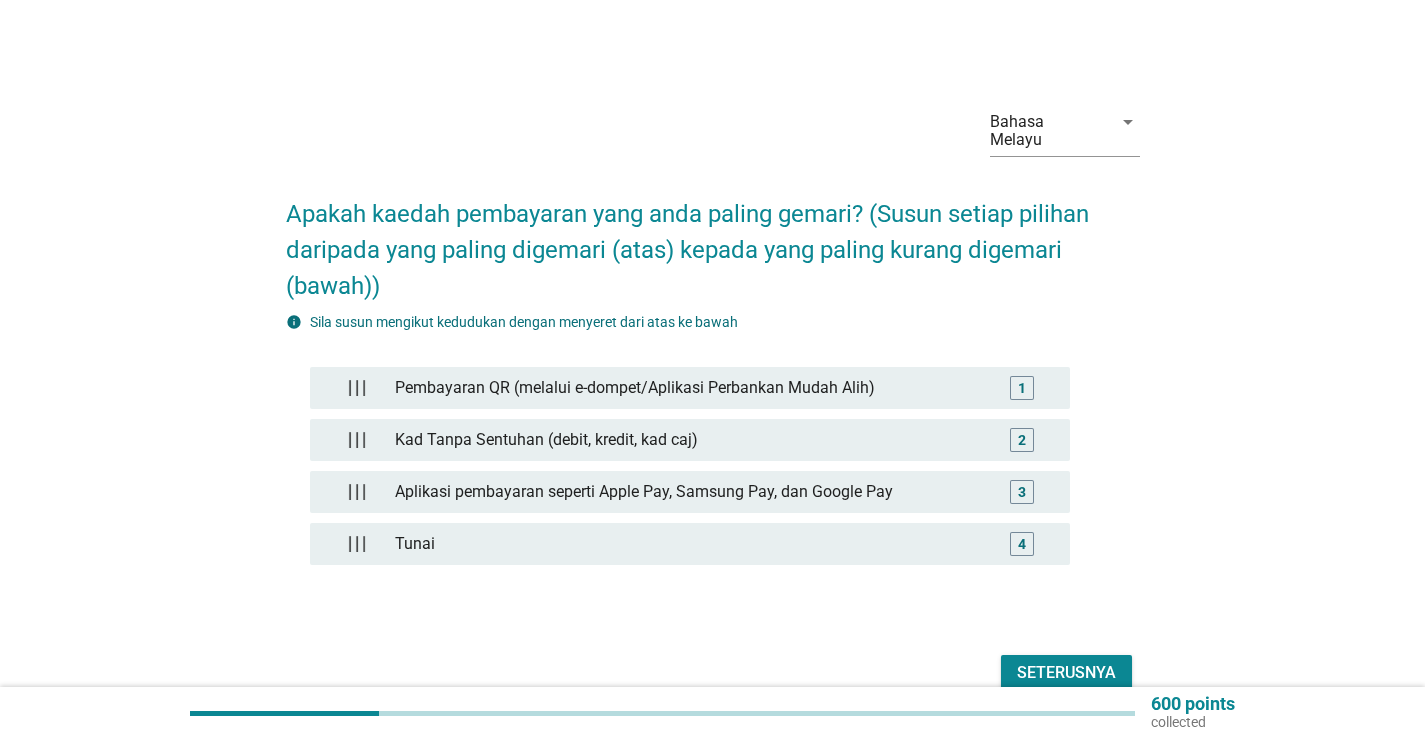 click on "Seterusnya" at bounding box center (1066, 673) 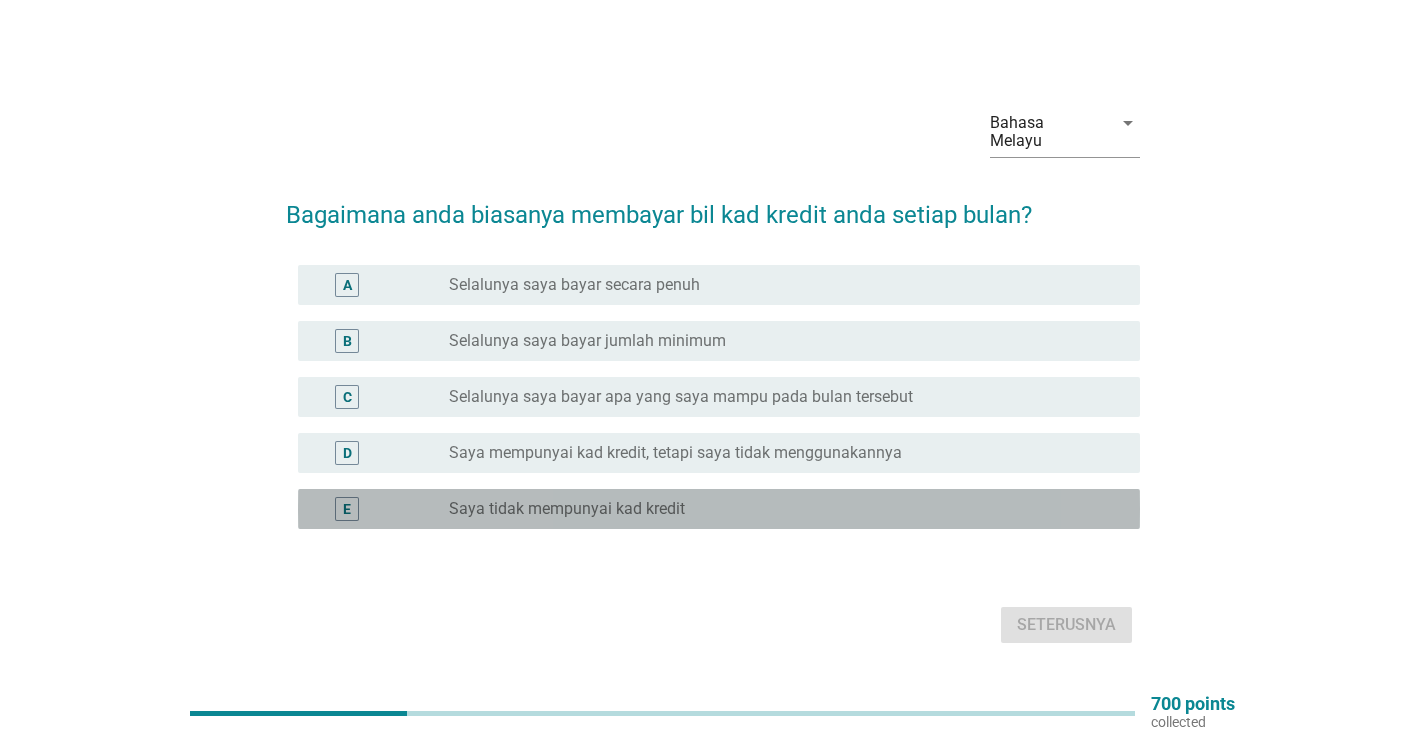 click on "E     radio_button_unchecked Saya tidak mempunyai kad kredit" at bounding box center [719, 509] 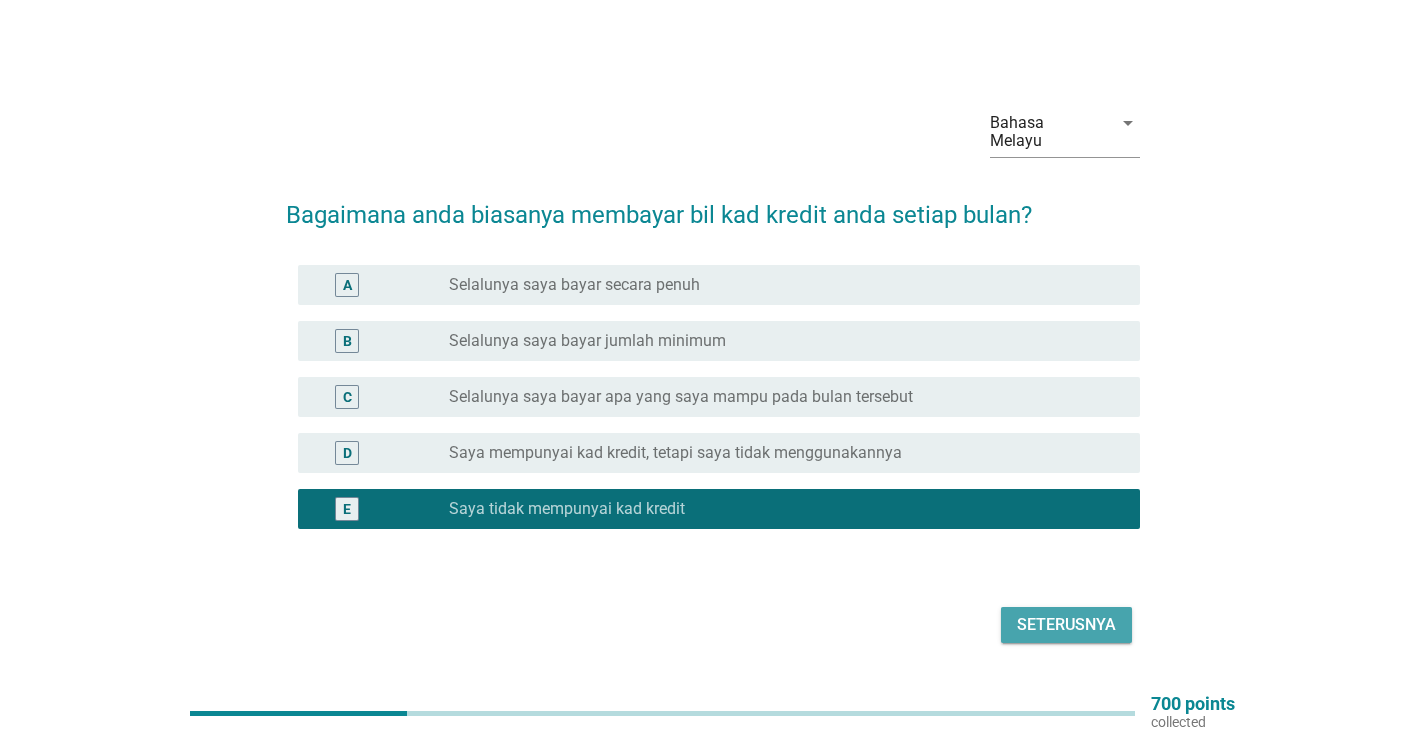 click on "Seterusnya" at bounding box center [1066, 625] 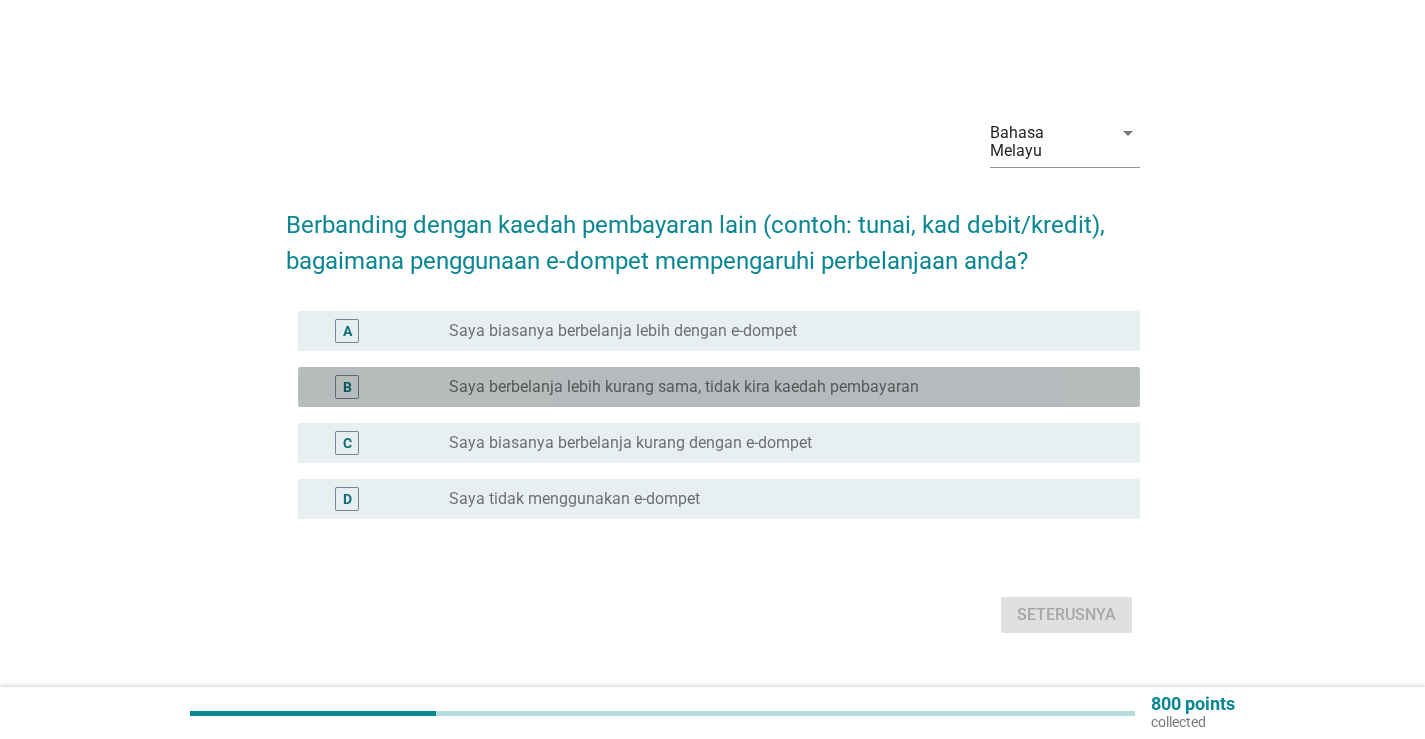 click on "Saya berbelanja lebih kurang sama, tidak kira kaedah pembayaran" at bounding box center [684, 387] 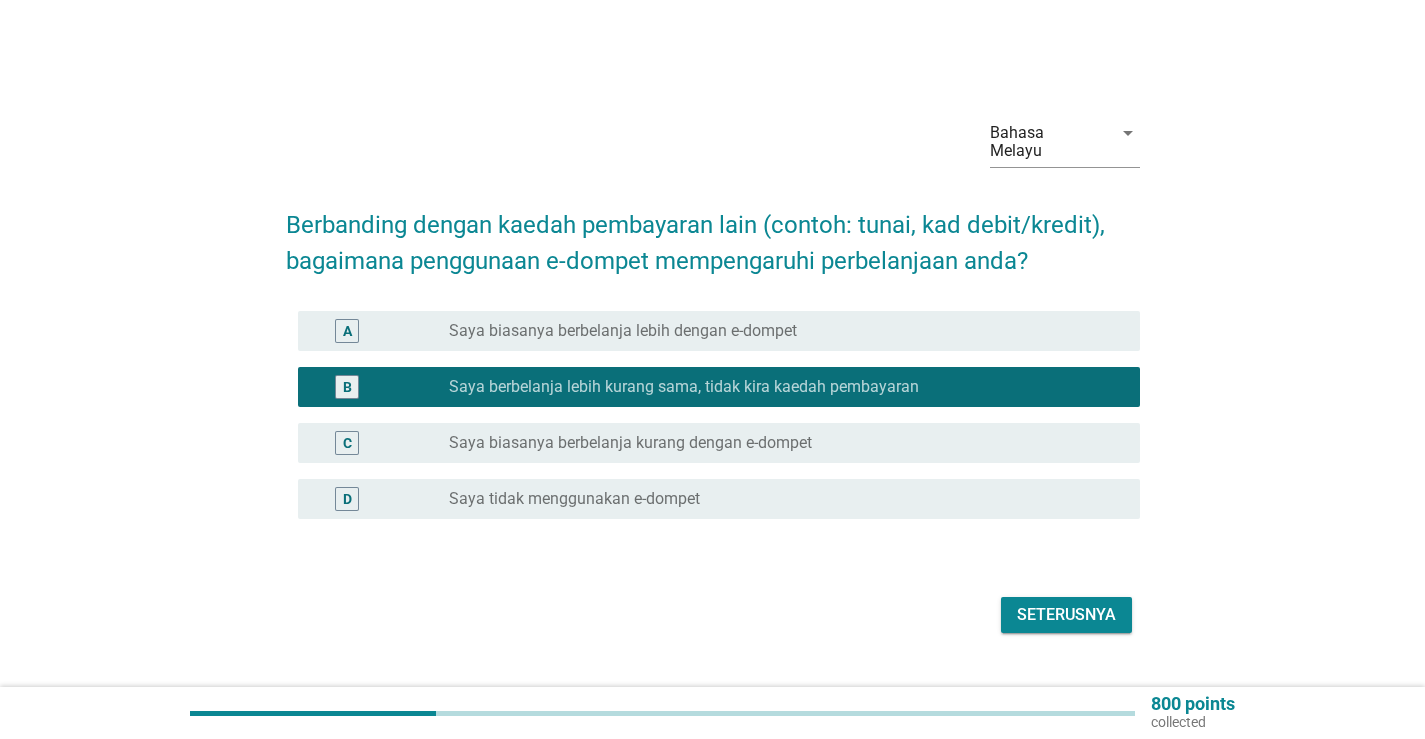click on "Berbanding dengan kaedah pembayaran lain (contoh: tunai, kad debit/kredit), bagaimana penggunaan e-dompet mempengaruhi perbelanjaan anda?     A     radio_button_unchecked Saya biasanya berbelanja lebih dengan e-dompet   B     radio_button_checked Saya berbelanja lebih kurang sama, tidak kira kaedah pembayaran   C     radio_button_unchecked Saya biasanya berbelanja kurang dengan e-dompet   D     radio_button_unchecked Saya tidak menggunakan e-dompet     Seterusnya" at bounding box center (713, 413) 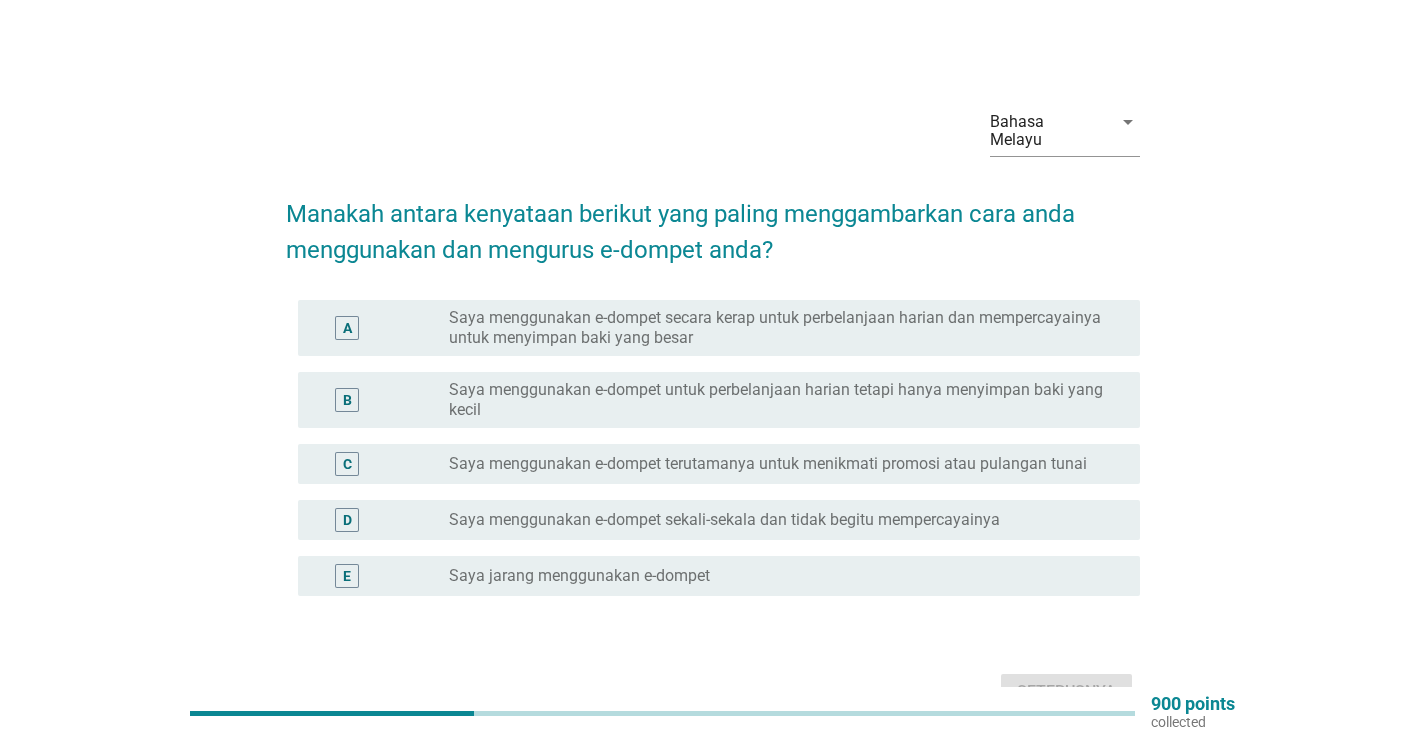 click on "Saya menggunakan e-dompet untuk perbelanjaan harian tetapi hanya menyimpan baki yang kecil" at bounding box center (778, 400) 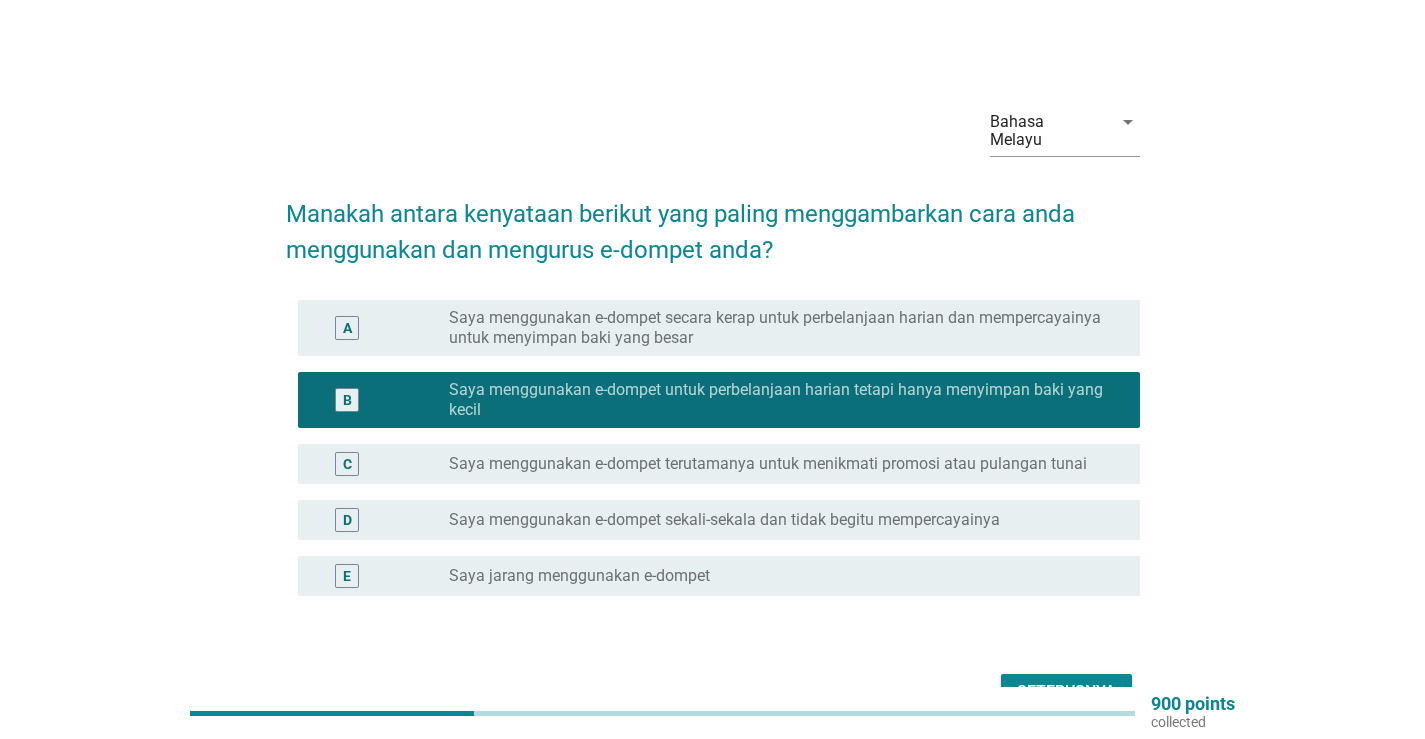 click on "Seterusnya" at bounding box center [1066, 692] 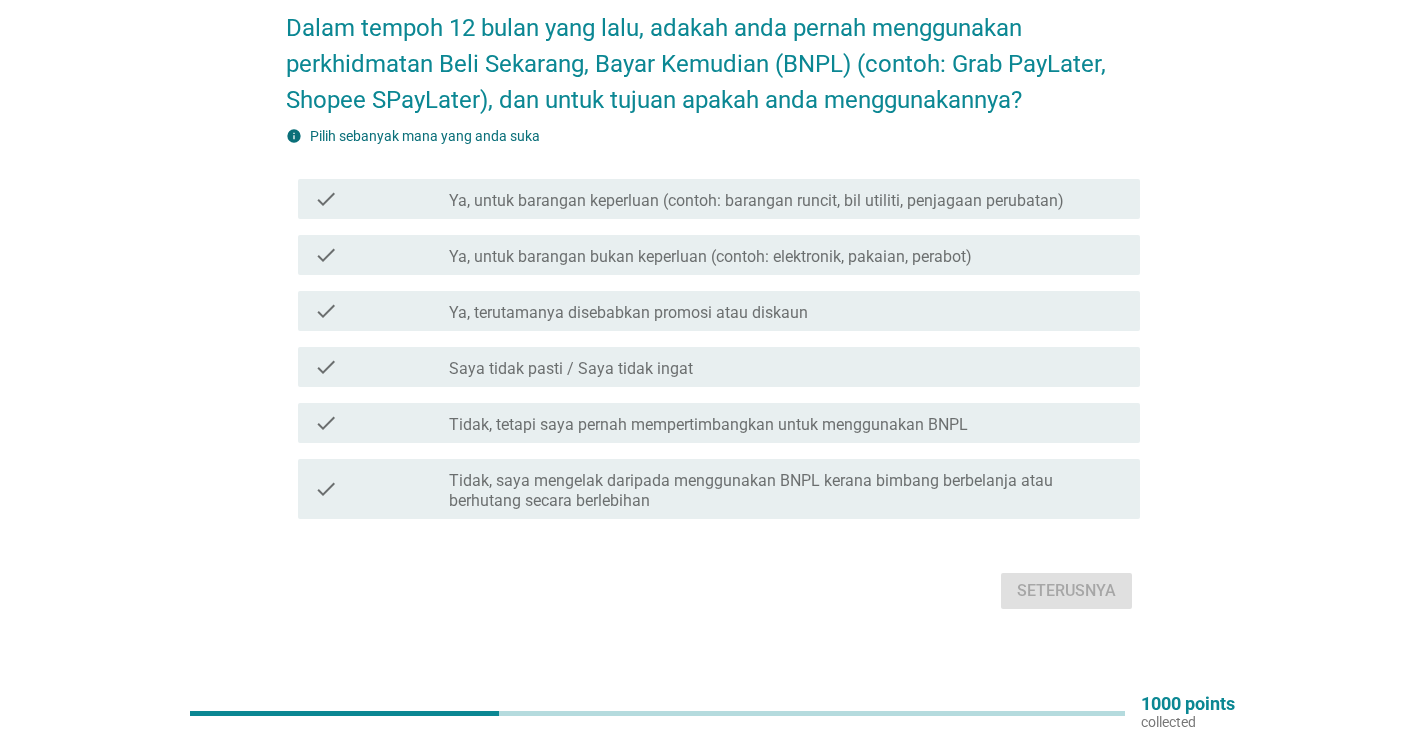 scroll, scrollTop: 86, scrollLeft: 0, axis: vertical 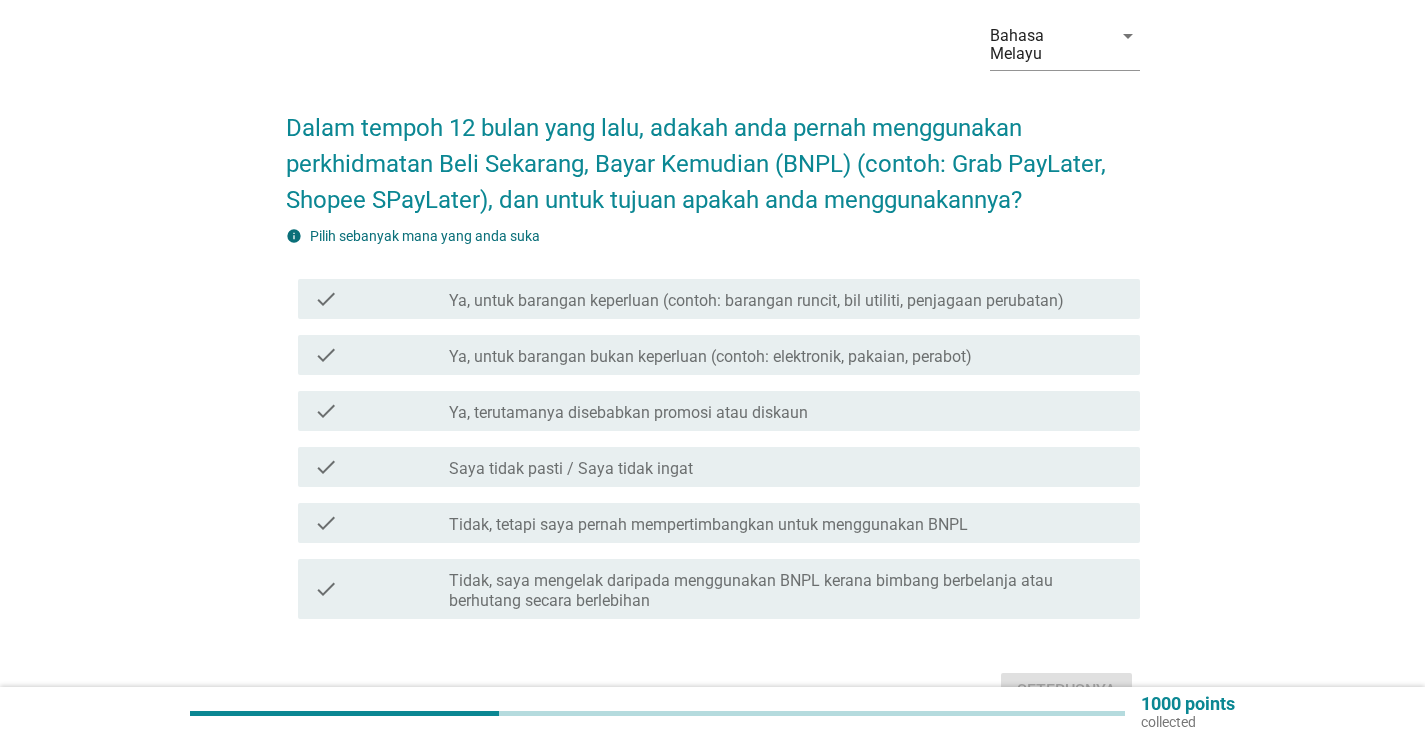 click on "Ya, untuk barangan keperluan (contoh: barangan runcit, bil utiliti, penjagaan perubatan)" at bounding box center [756, 301] 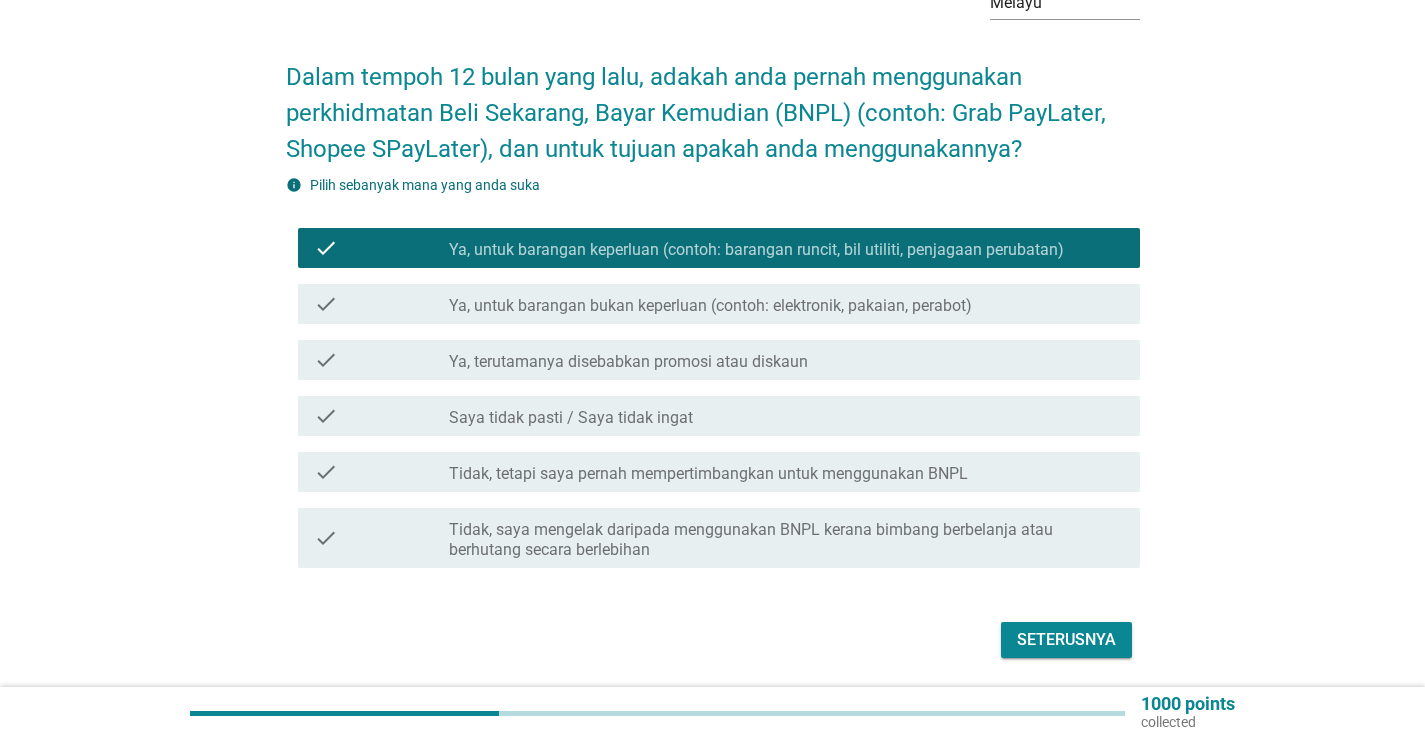 scroll, scrollTop: 186, scrollLeft: 0, axis: vertical 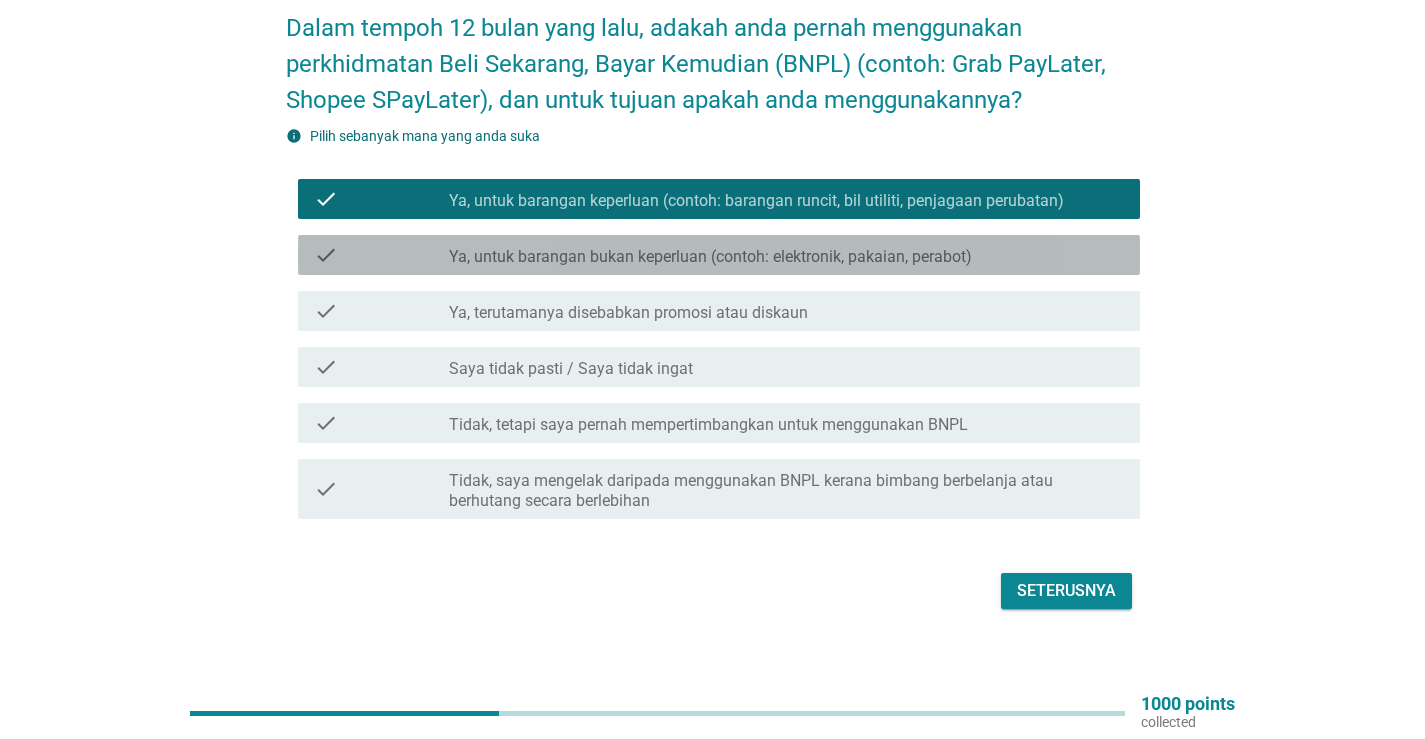 click on "check_box_outline_blank Ya, untuk barangan bukan keperluan (contoh: elektronik, pakaian, perabot)" at bounding box center (786, 255) 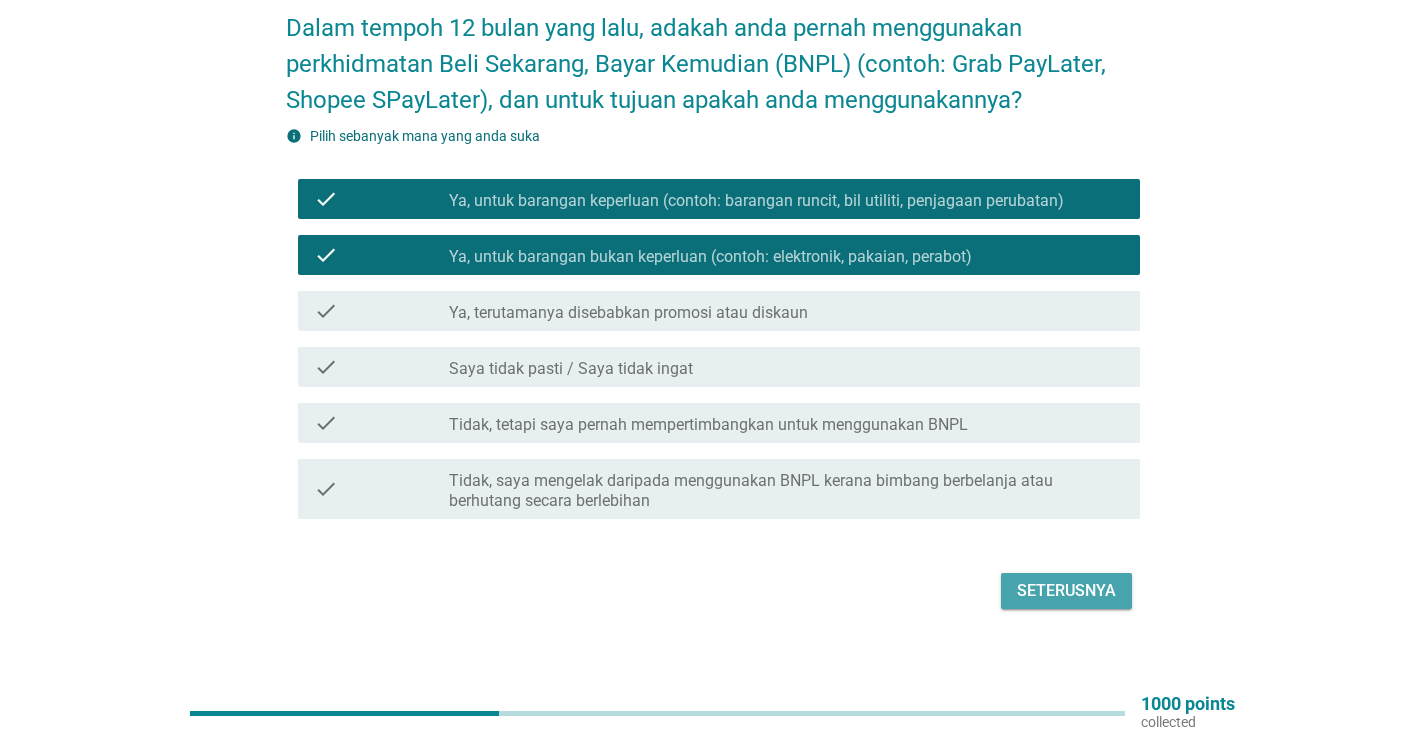 click on "Seterusnya" at bounding box center (1066, 591) 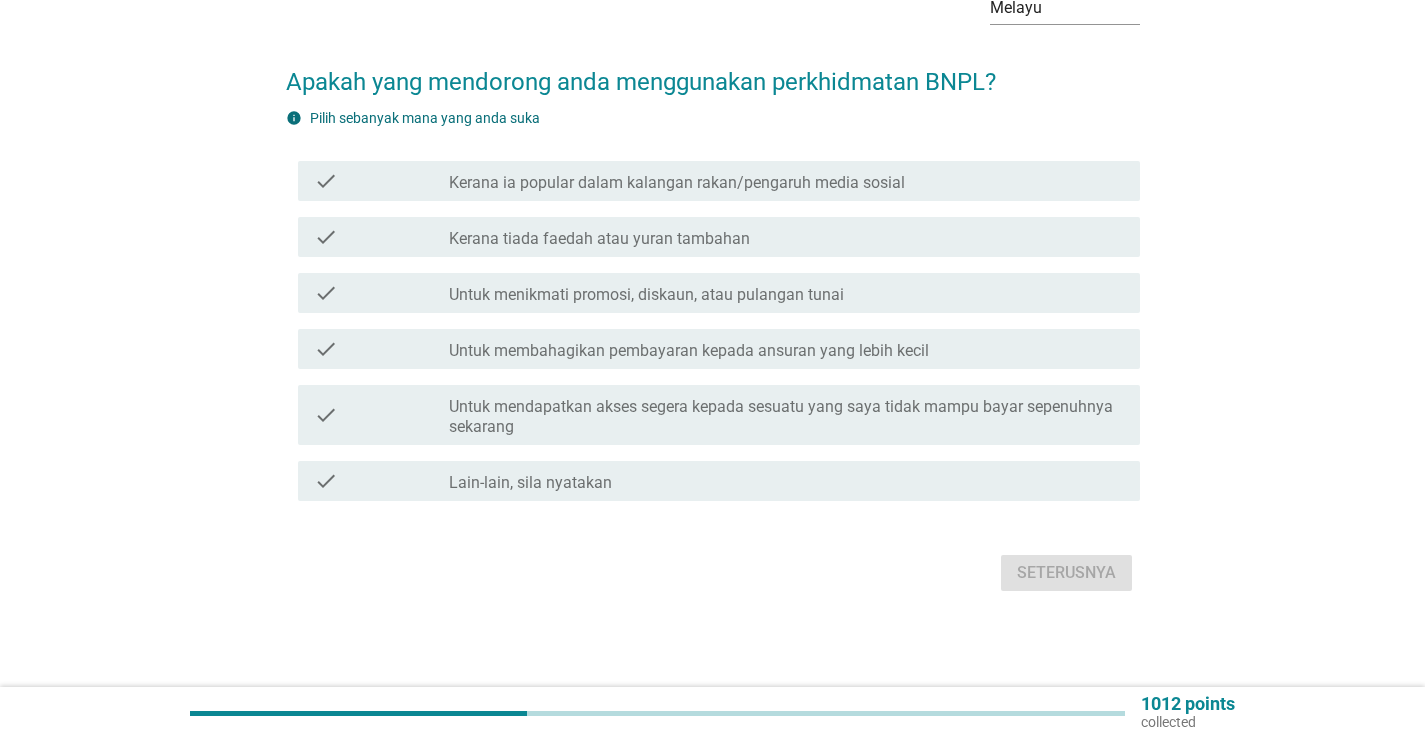 scroll, scrollTop: 0, scrollLeft: 0, axis: both 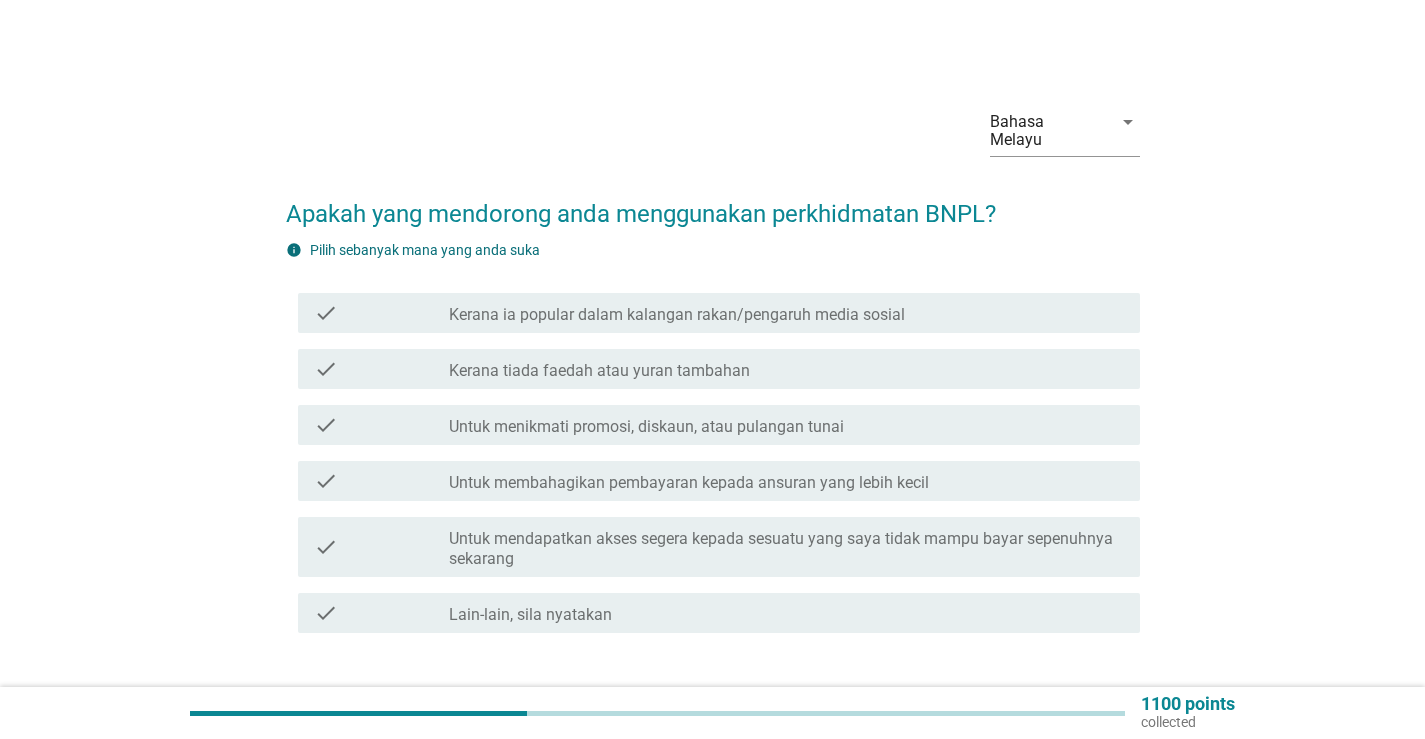 click on "Kerana tiada faedah atau yuran tambahan" at bounding box center (599, 371) 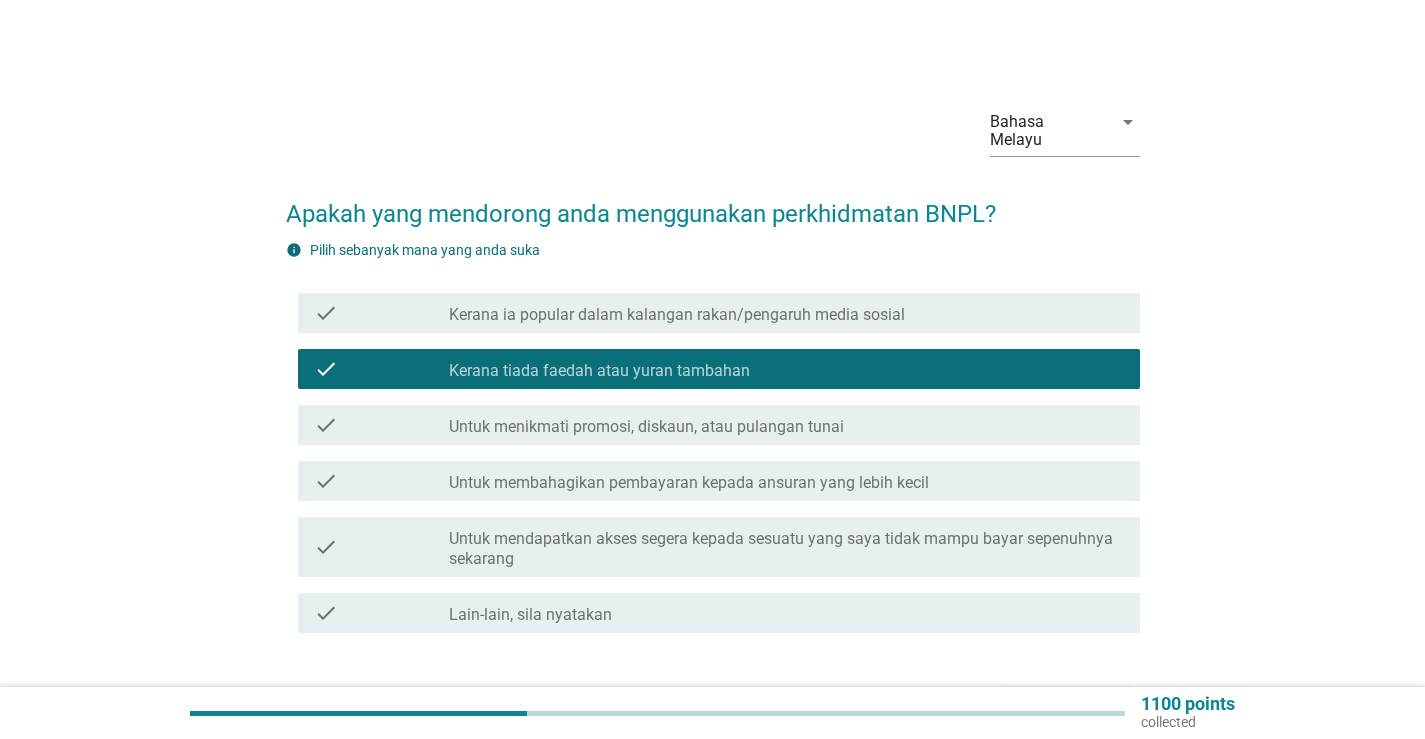 click on "Untuk menikmati promosi, diskaun, atau pulangan tunai" at bounding box center [646, 427] 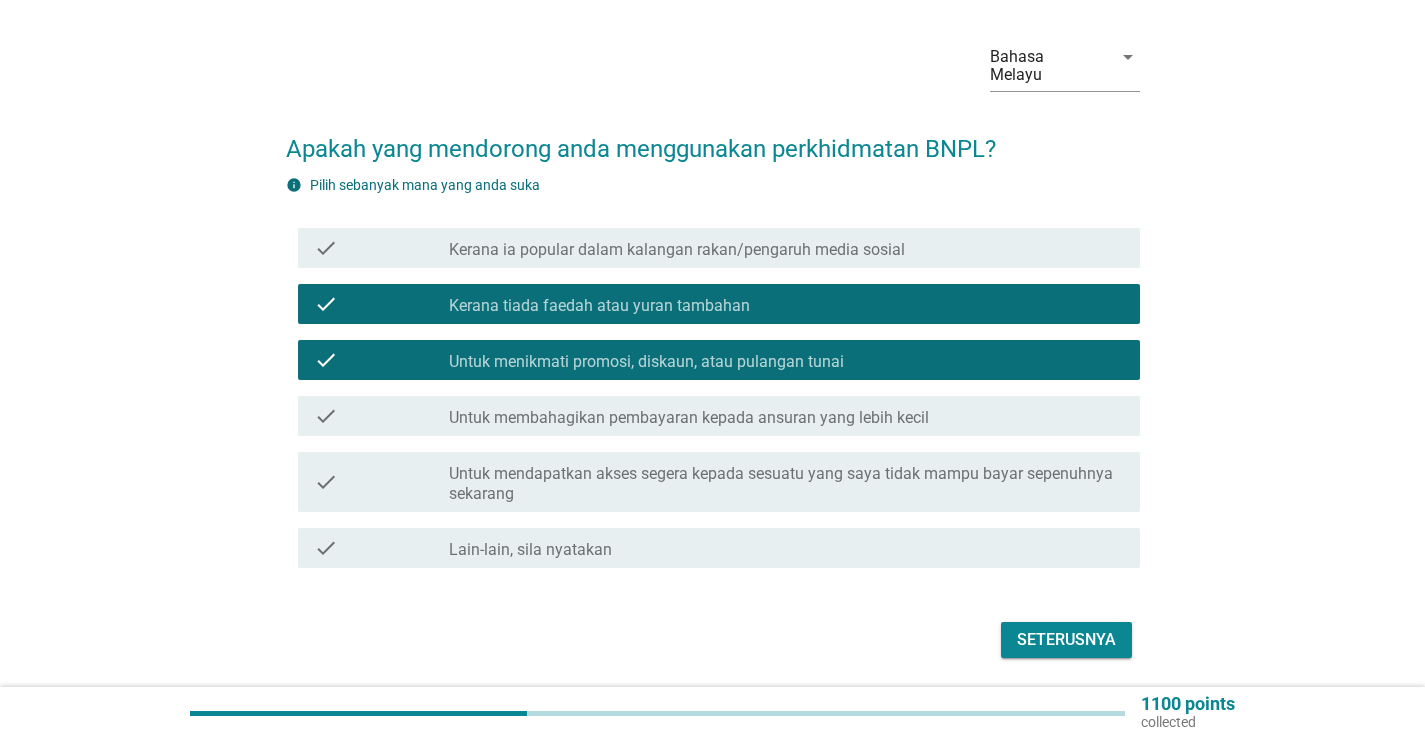 scroll, scrollTop: 100, scrollLeft: 0, axis: vertical 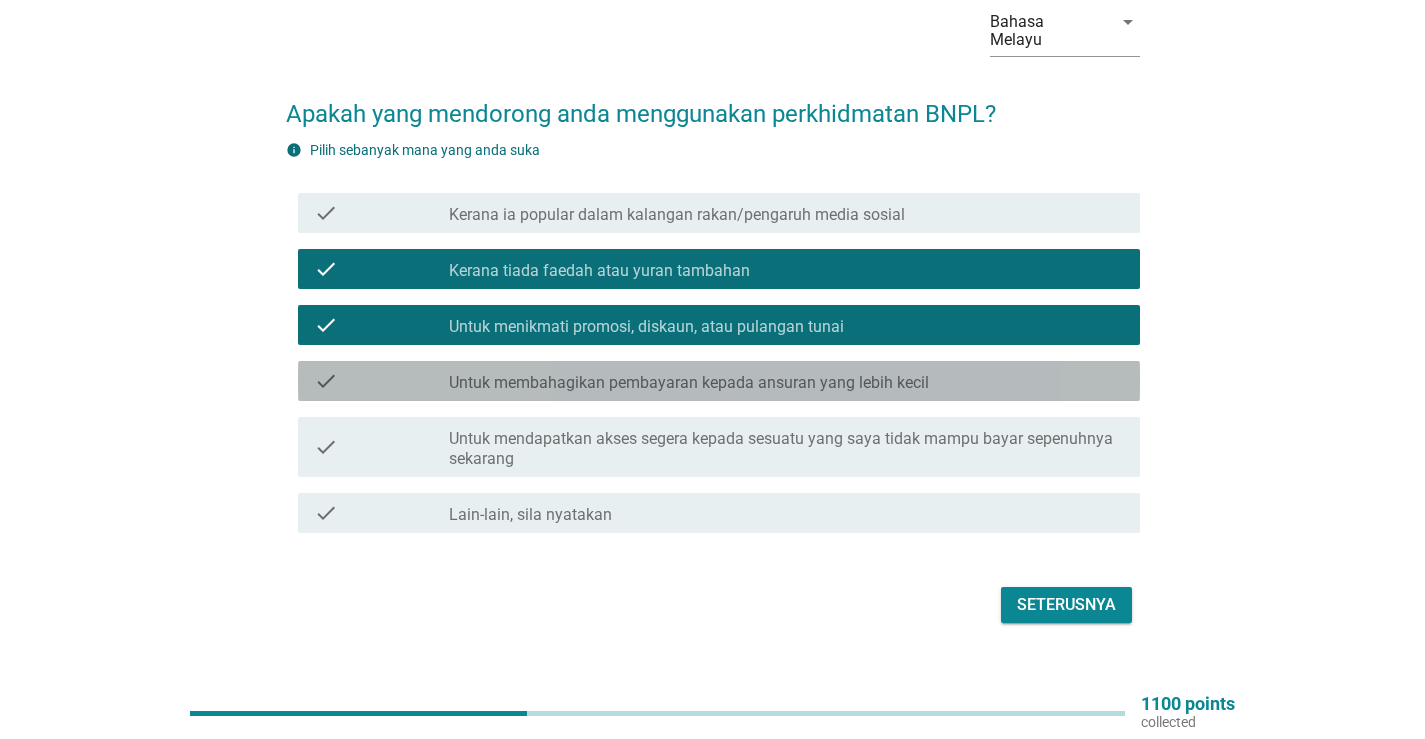 click on "Untuk membahagikan pembayaran kepada ansuran yang lebih kecil" at bounding box center [689, 383] 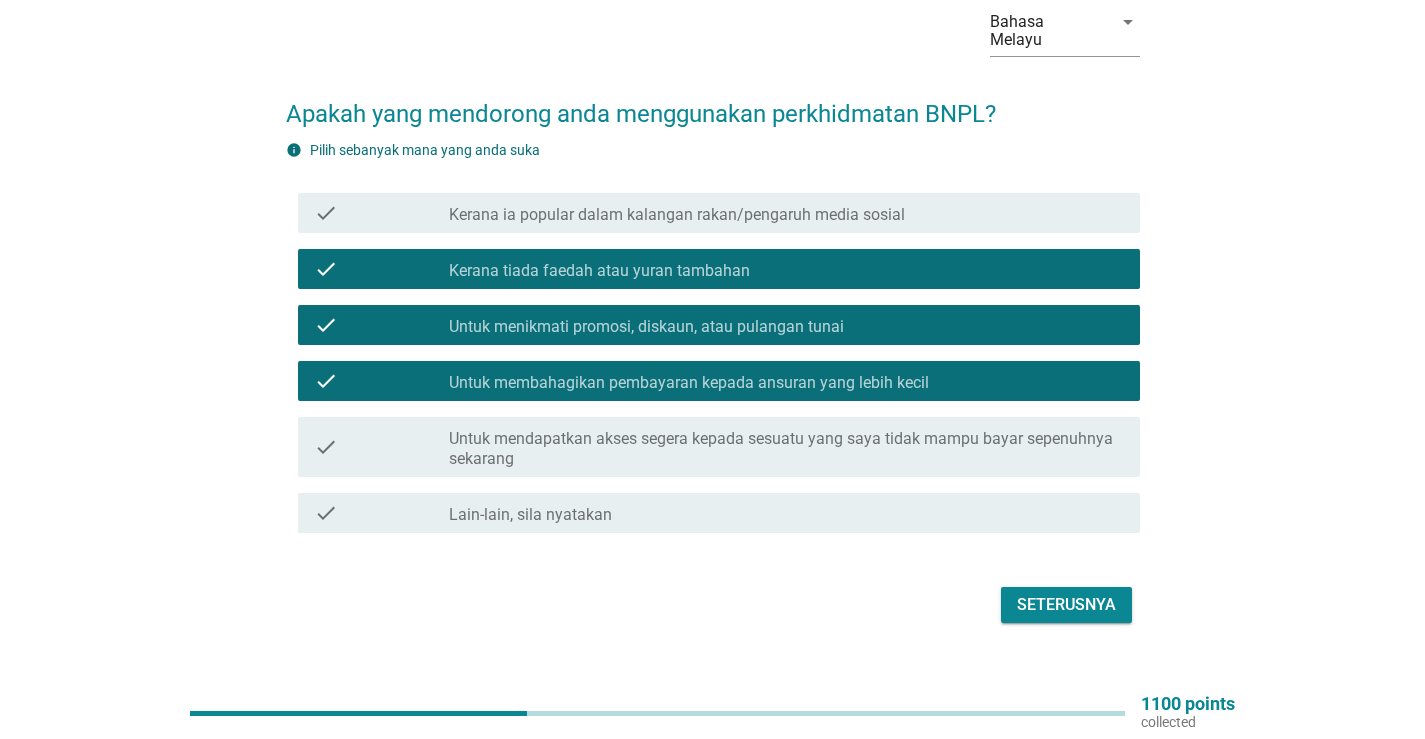 click on "Untuk mendapatkan akses segera kepada sesuatu yang saya tidak mampu bayar sepenuhnya sekarang" at bounding box center [786, 449] 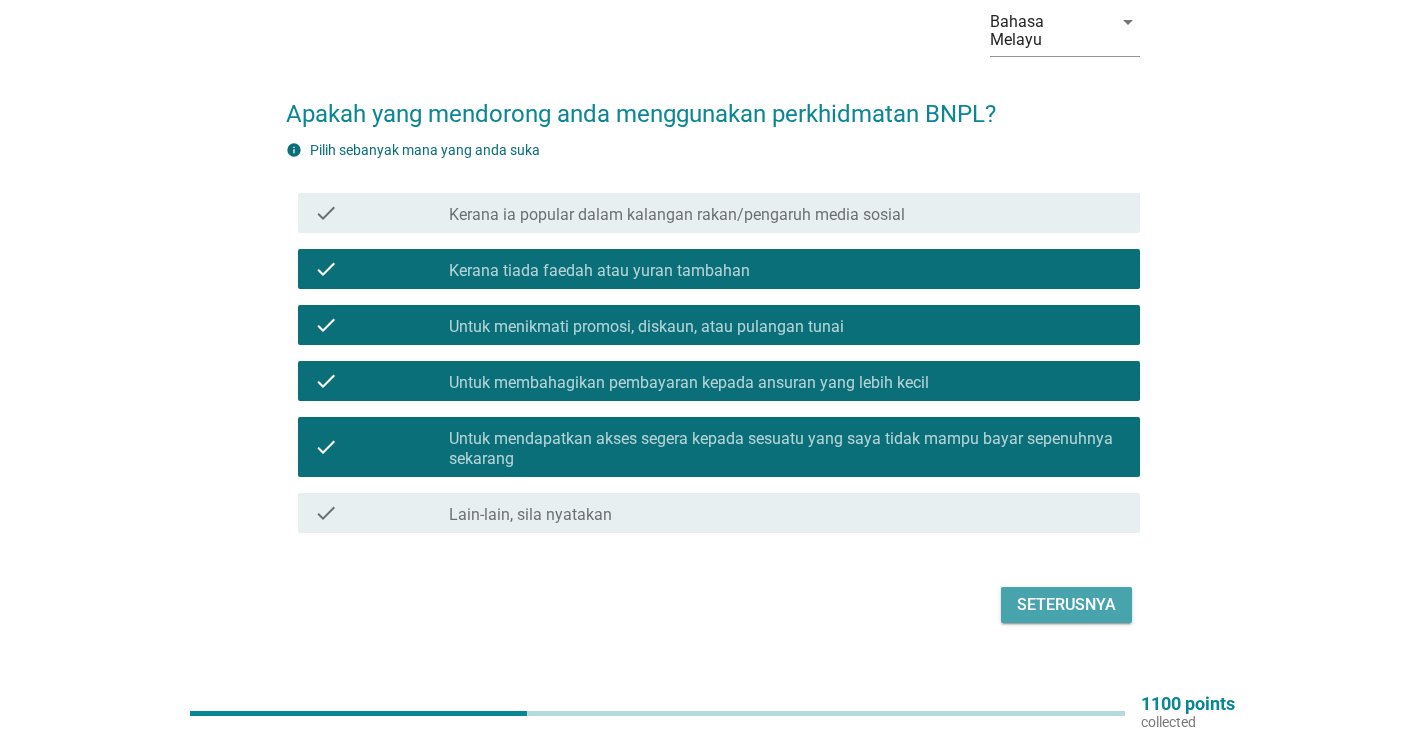 click on "Seterusnya" at bounding box center [1066, 605] 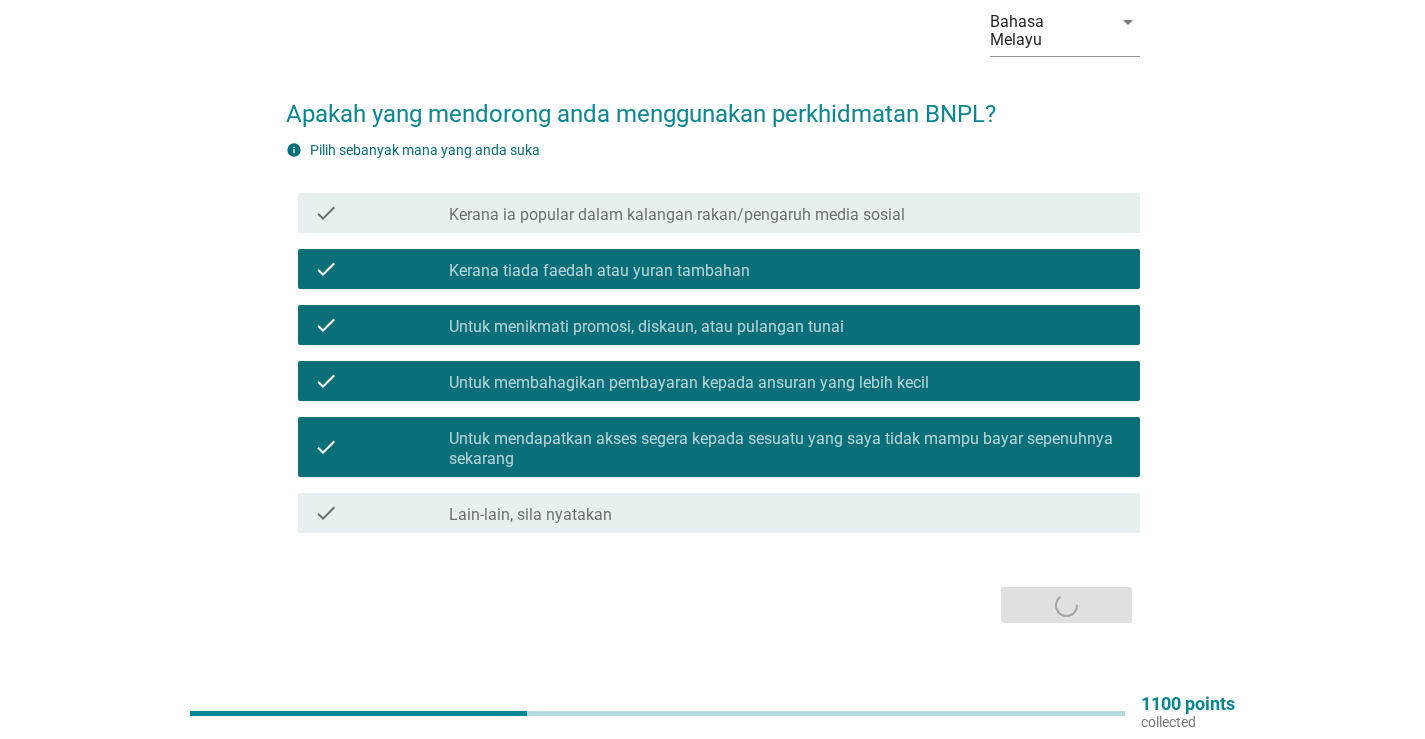 scroll, scrollTop: 0, scrollLeft: 0, axis: both 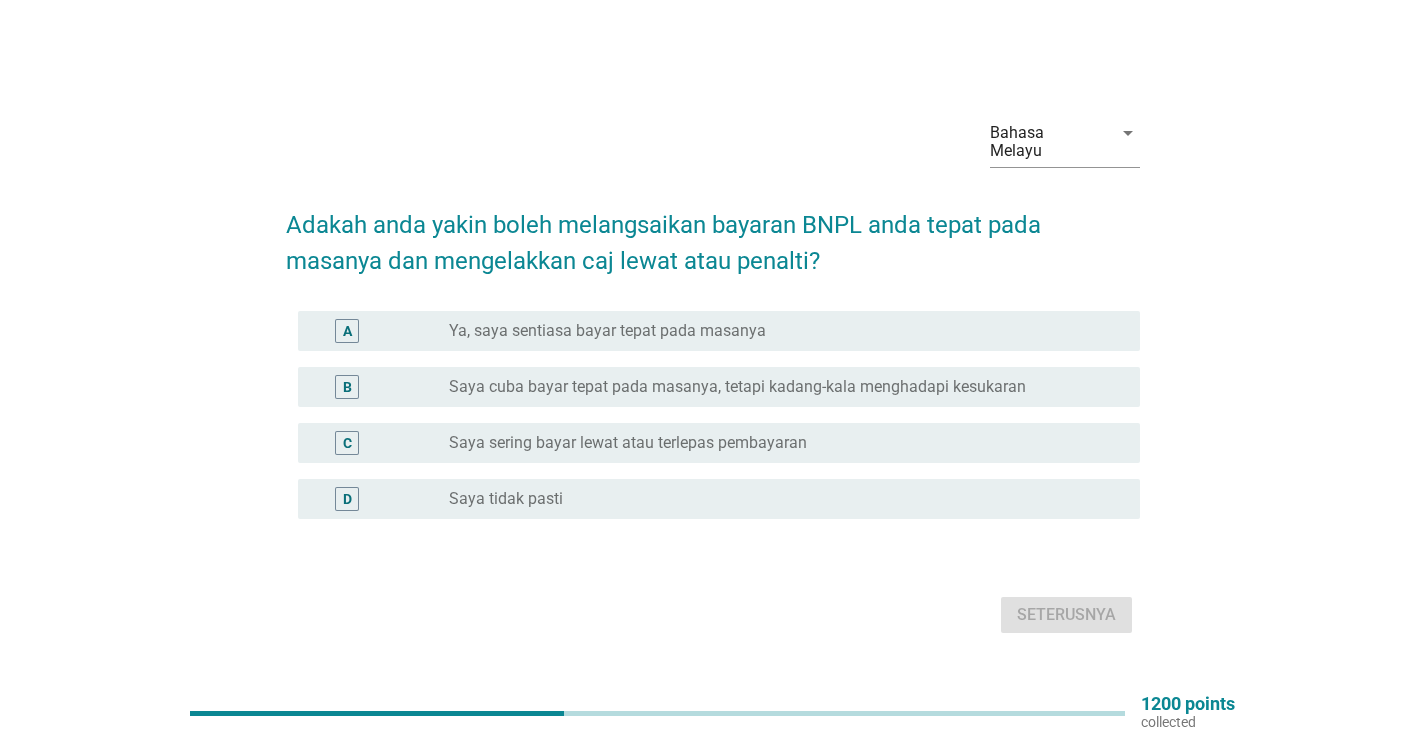 click on "Ya, saya sentiasa bayar tepat pada masanya" at bounding box center (607, 331) 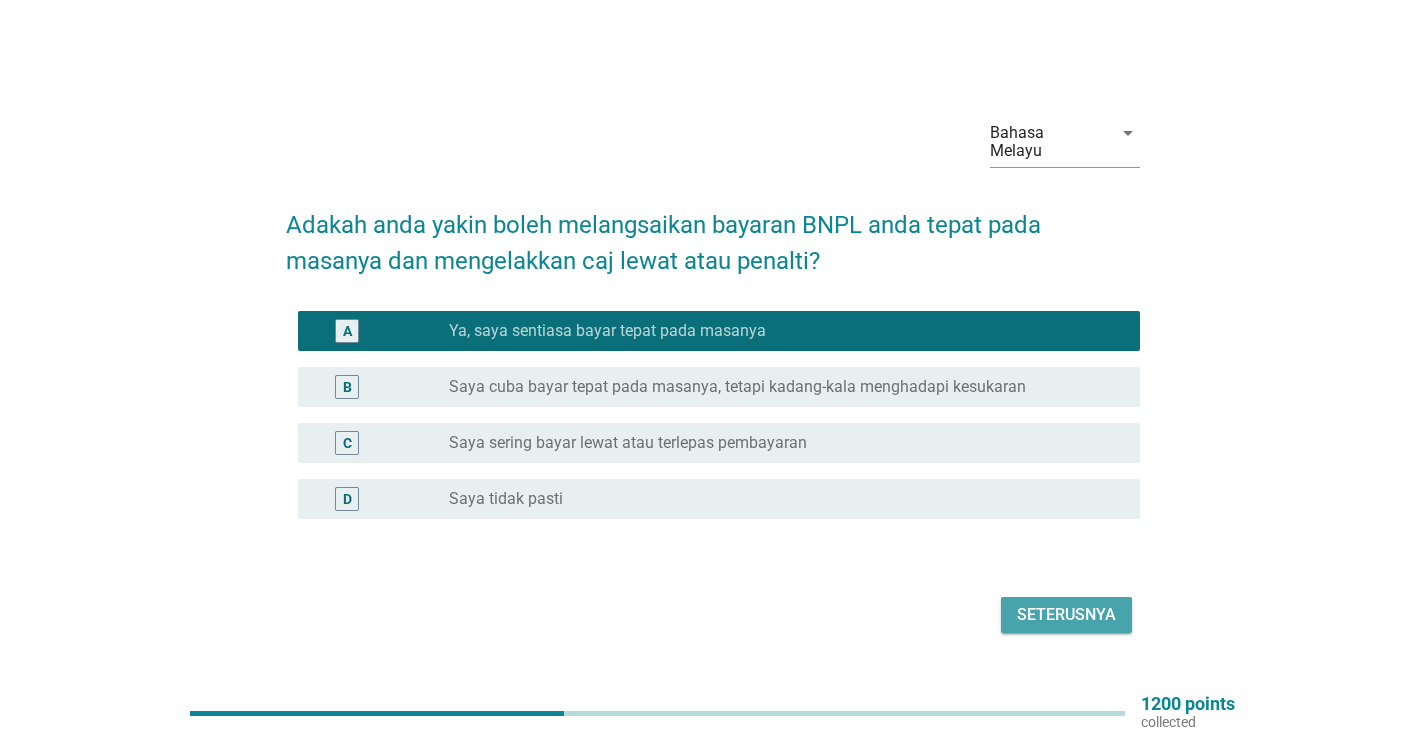 click on "Seterusnya" at bounding box center (1066, 615) 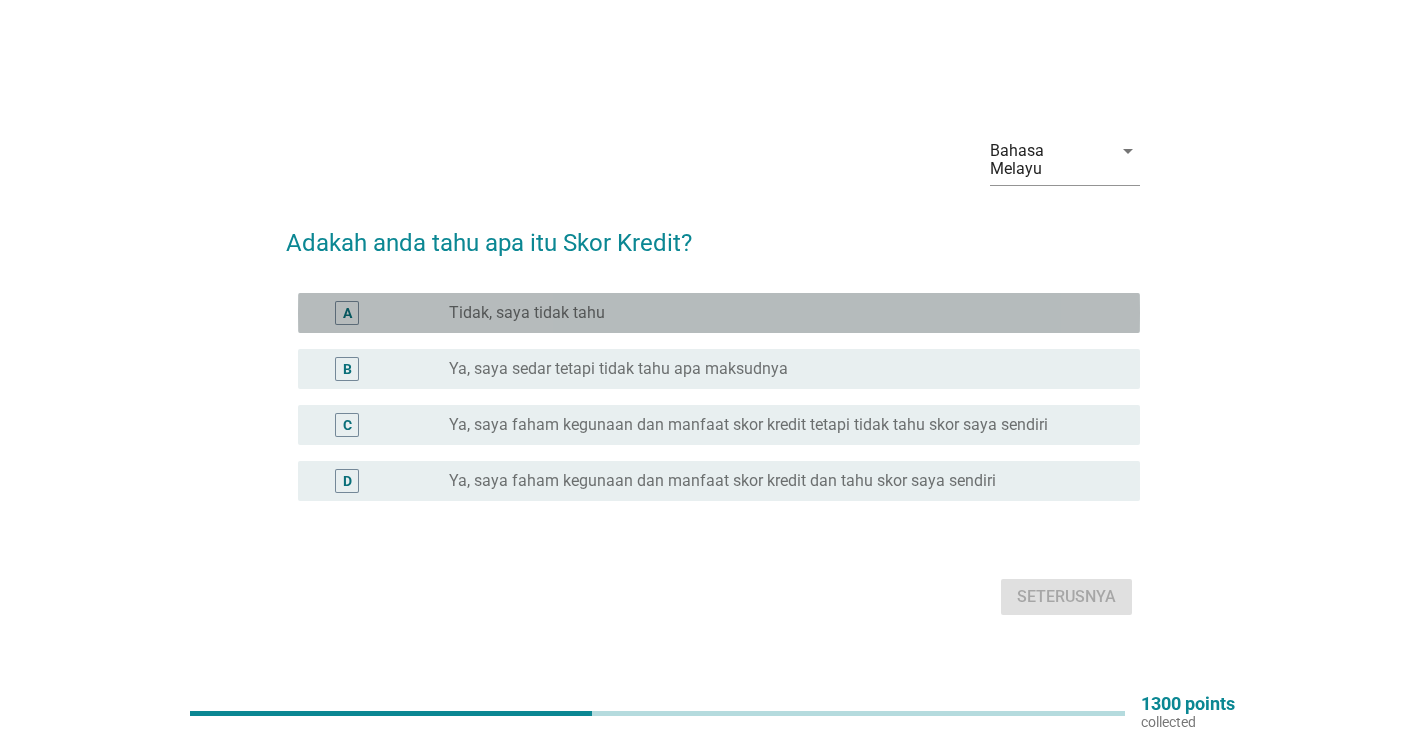 click on "Tidak, saya tidak tahu" at bounding box center [527, 313] 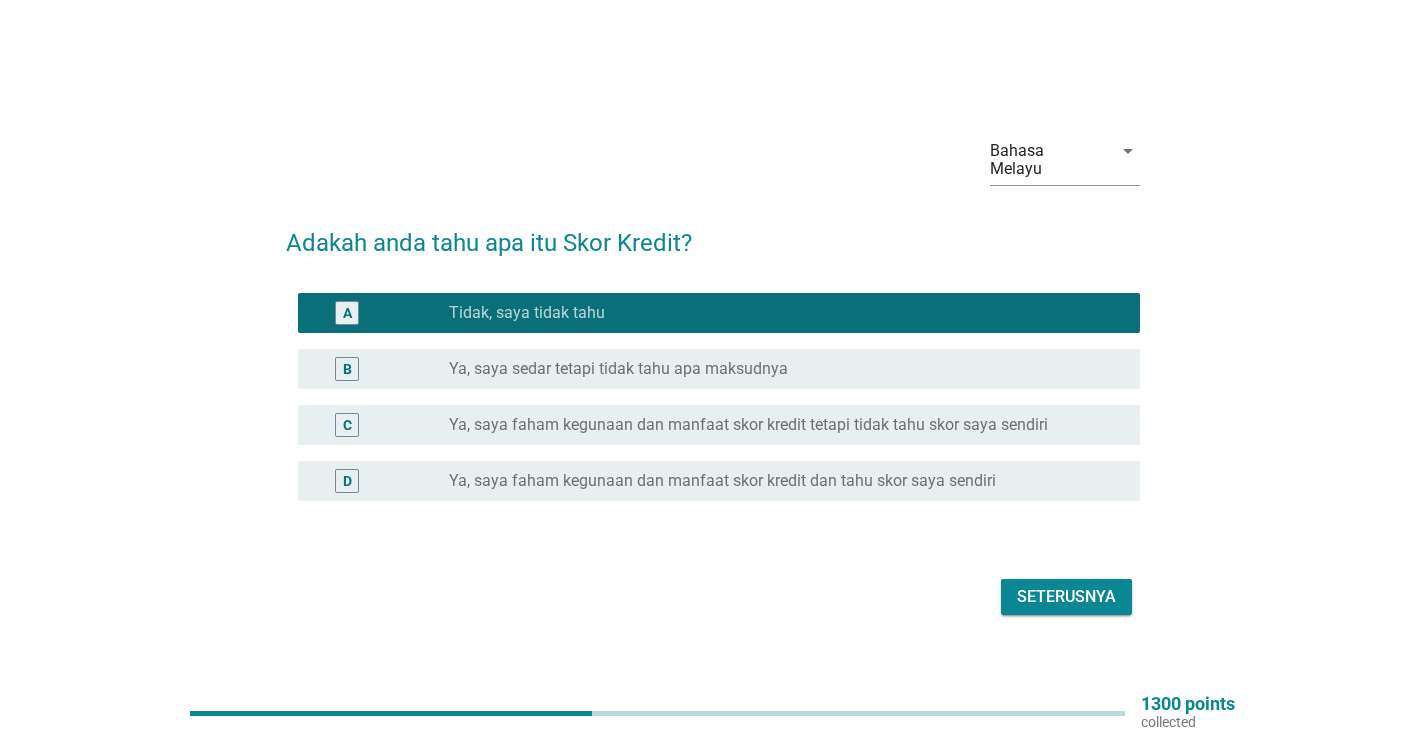 click on "Ya, saya sedar tetapi tidak tahu apa maksudnya" at bounding box center (618, 369) 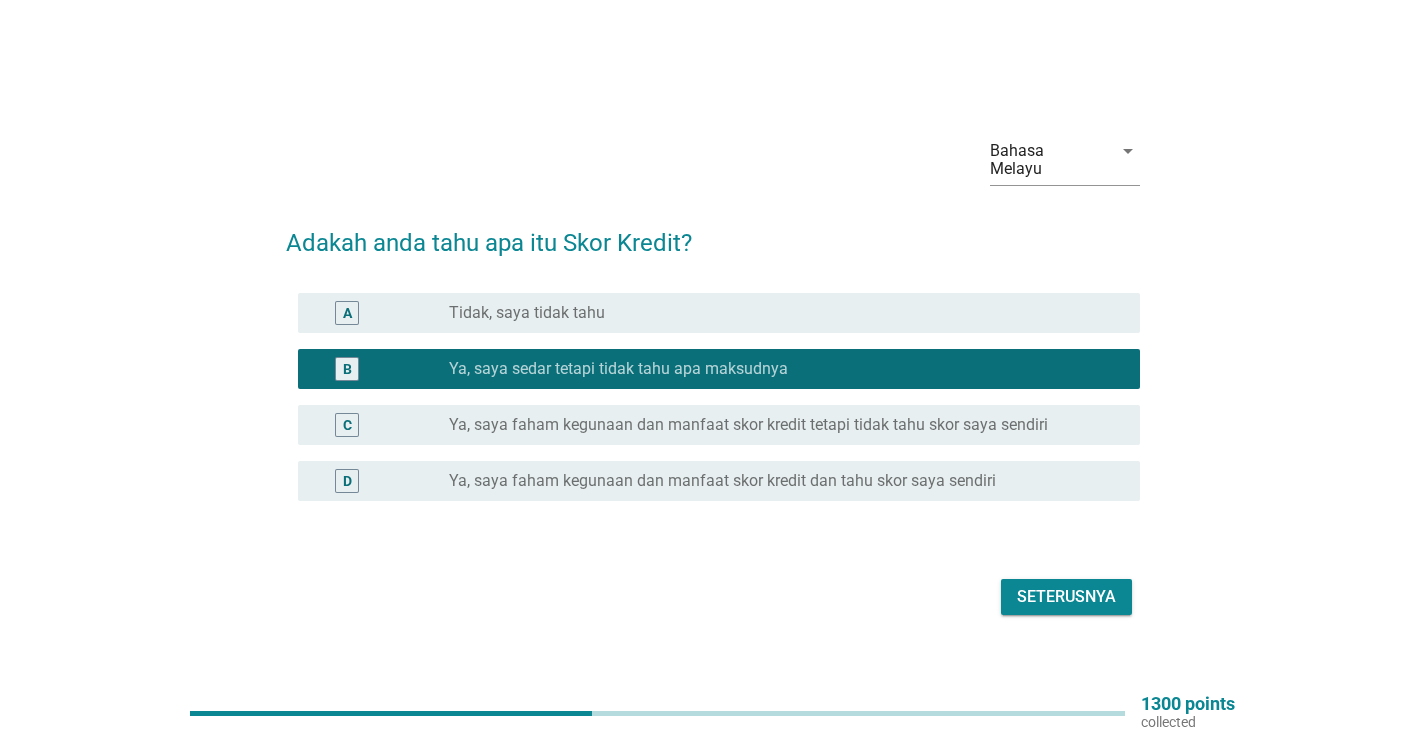 click on "Seterusnya" at bounding box center [1066, 597] 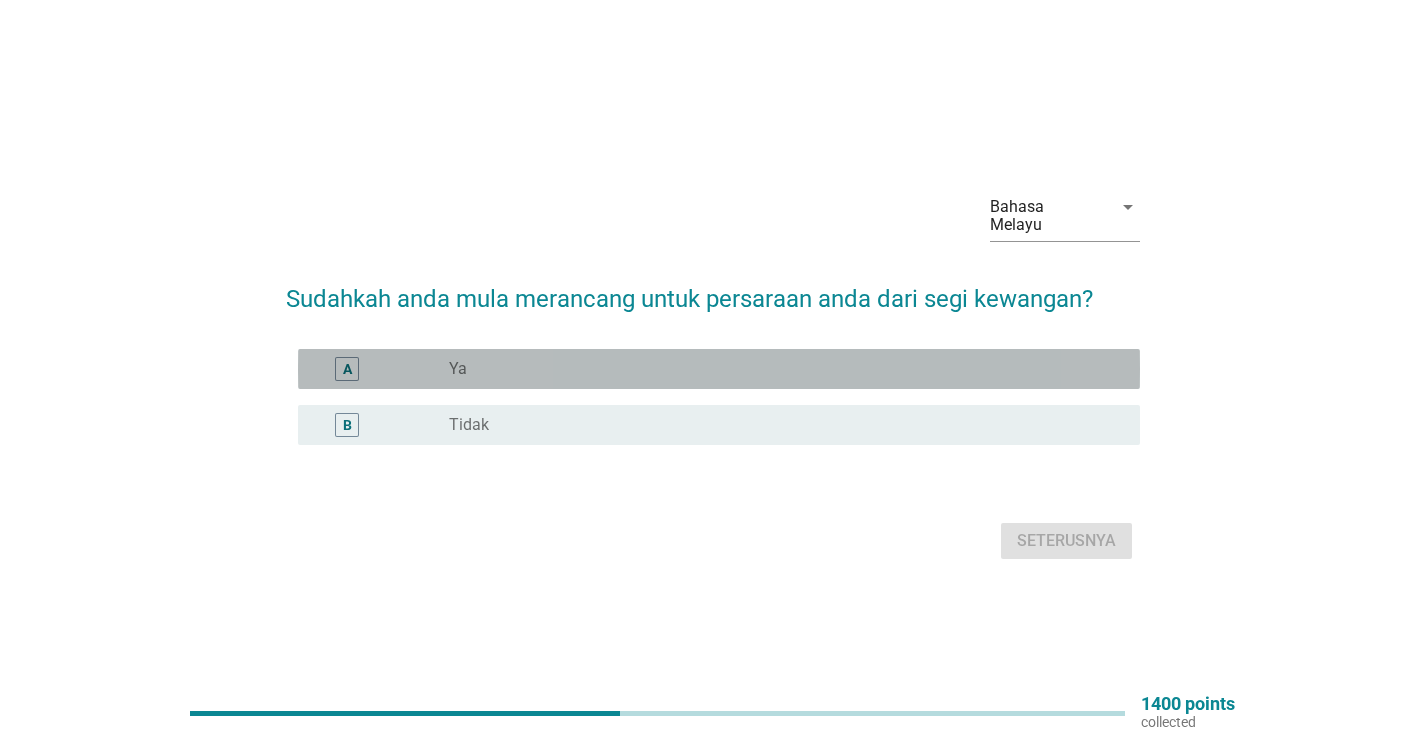 click on "radio_button_unchecked Ya" at bounding box center (778, 369) 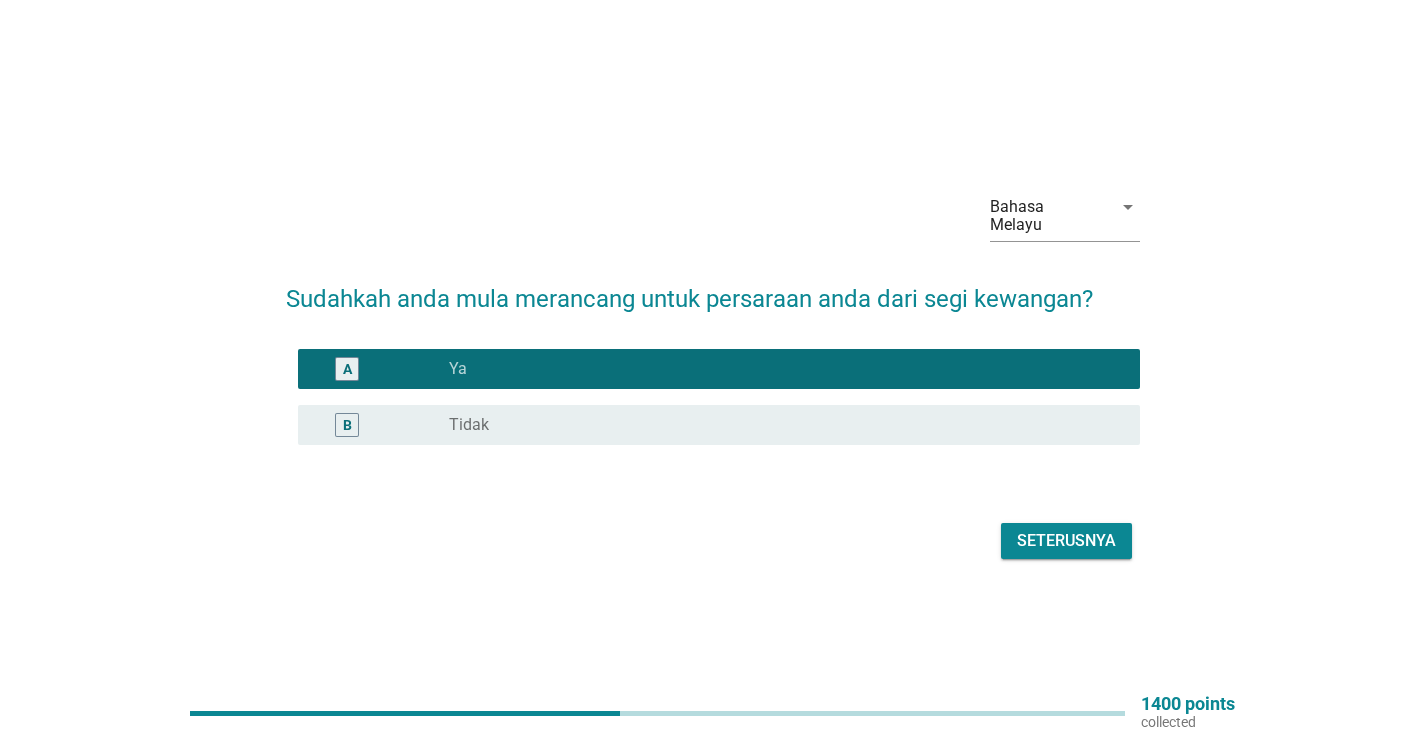 click on "Seterusnya" at bounding box center [1066, 541] 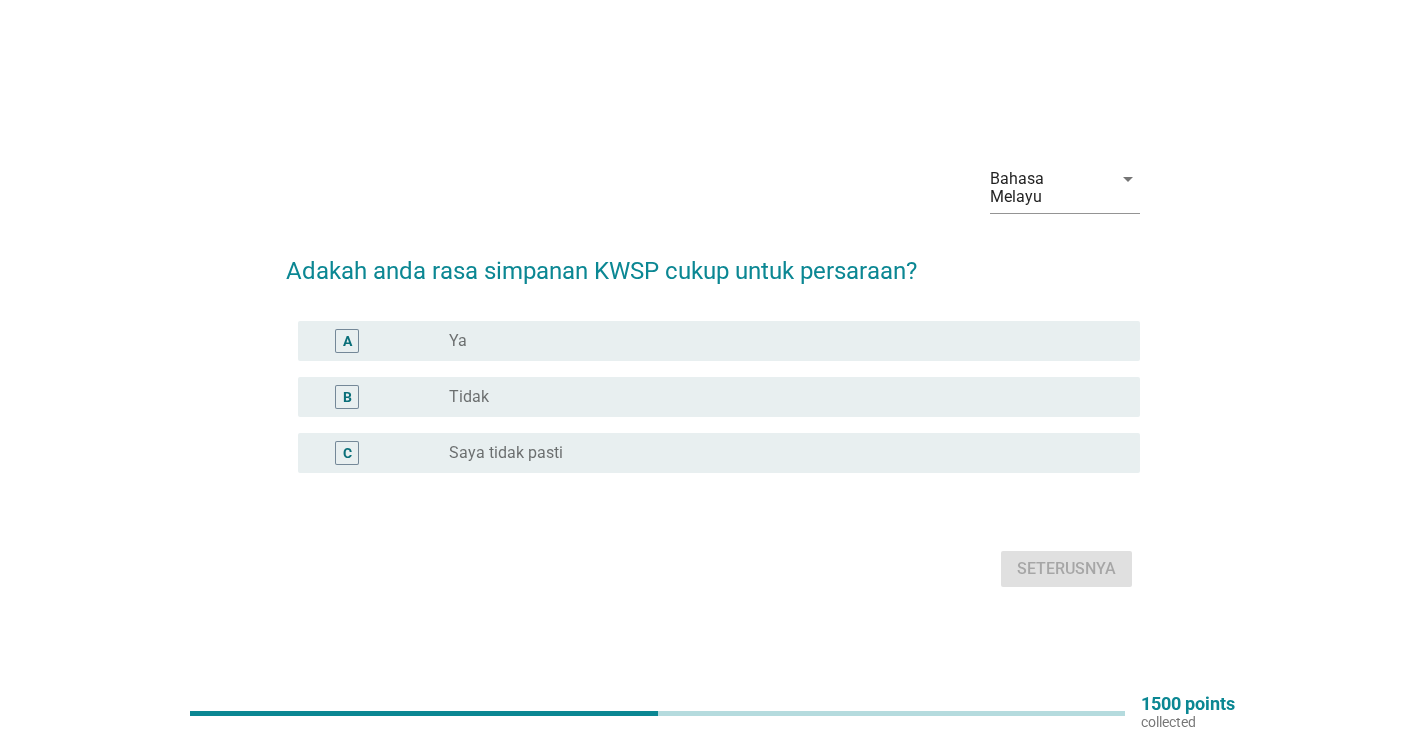 click on "Saya tidak pasti" at bounding box center [506, 453] 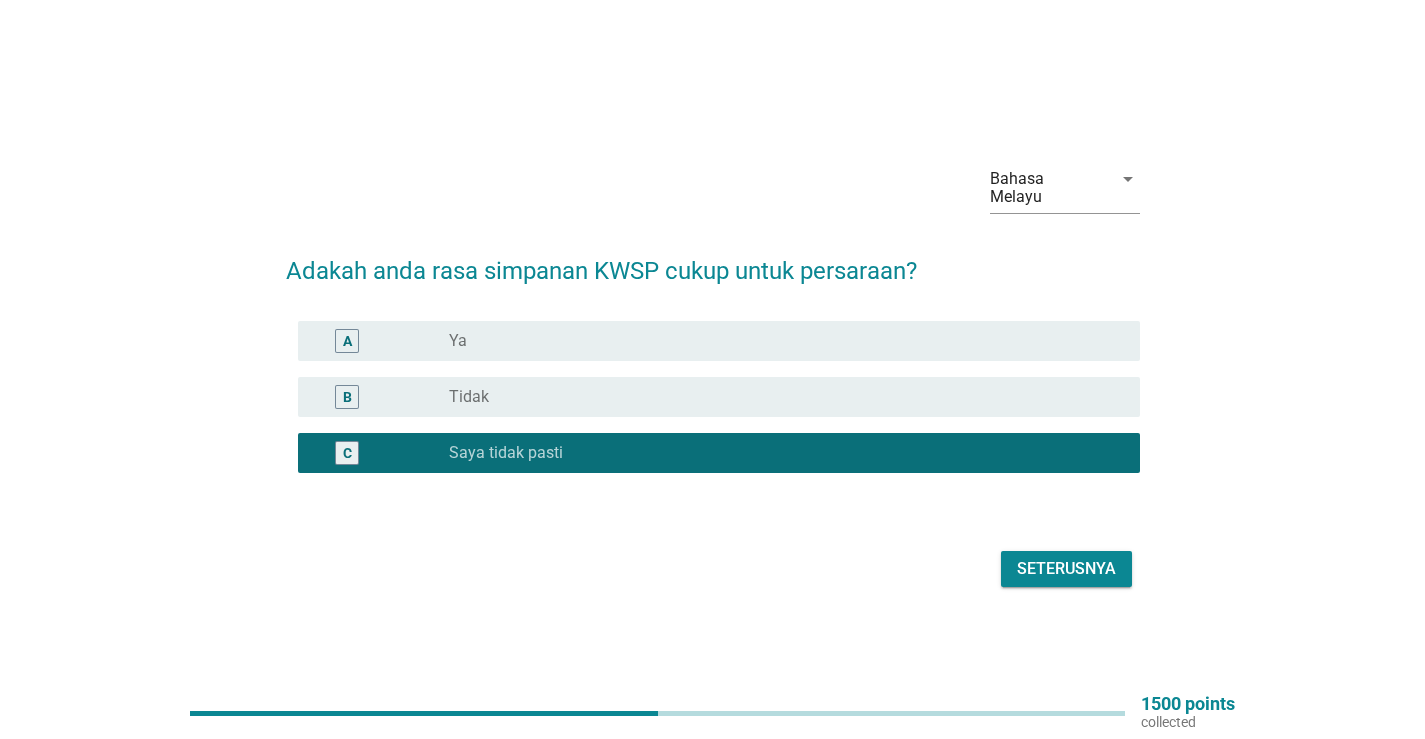 click on "Seterusnya" at bounding box center [1066, 569] 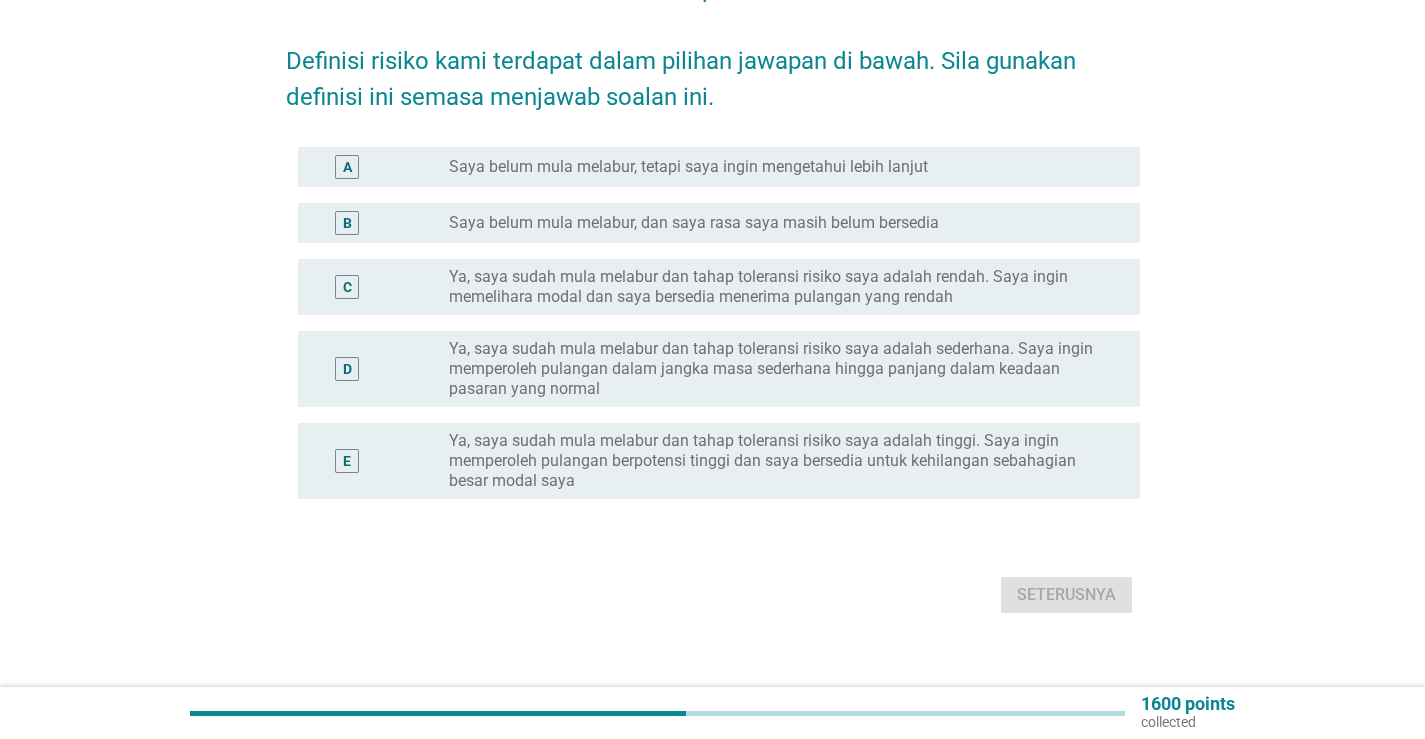 scroll, scrollTop: 229, scrollLeft: 0, axis: vertical 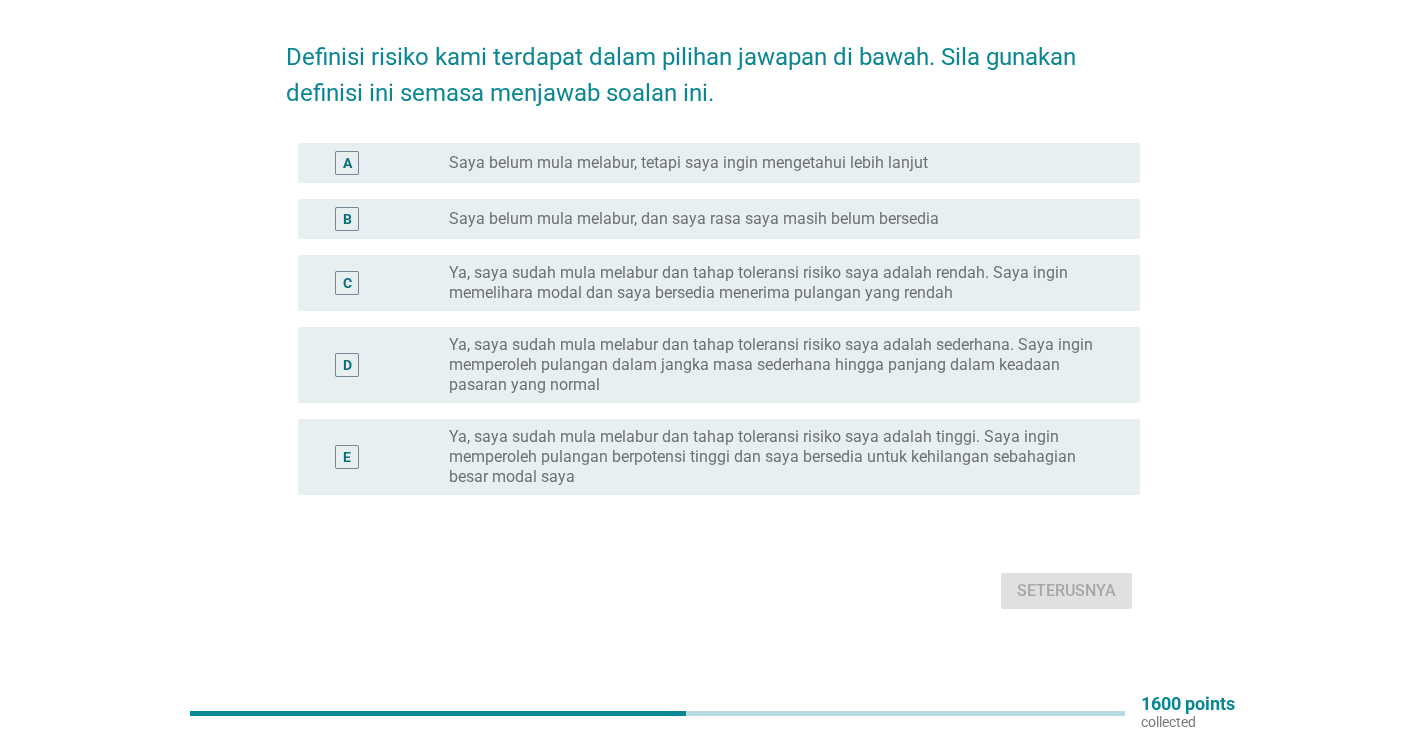 click on "Saya belum mula melabur, tetapi saya ingin mengetahui lebih lanjut" at bounding box center [688, 163] 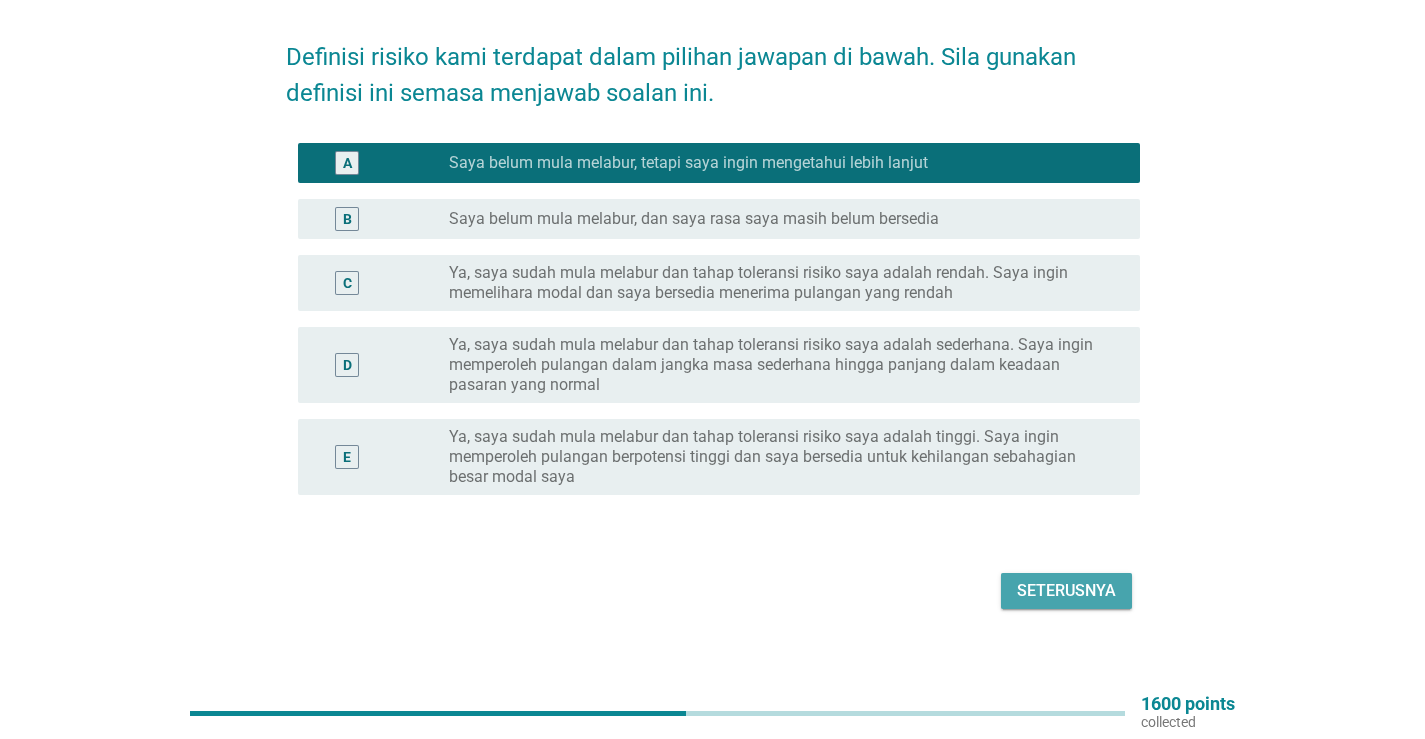 click on "Seterusnya" at bounding box center (1066, 591) 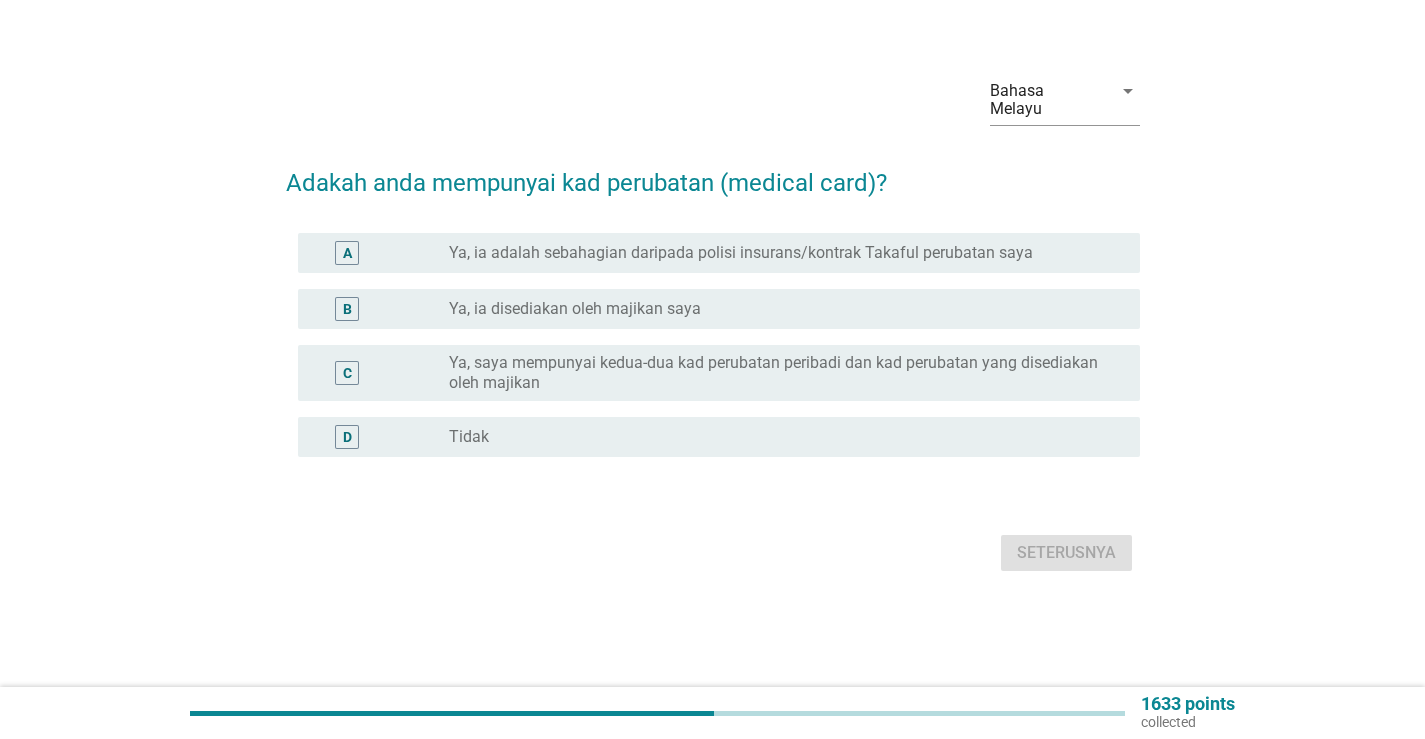 scroll, scrollTop: 0, scrollLeft: 0, axis: both 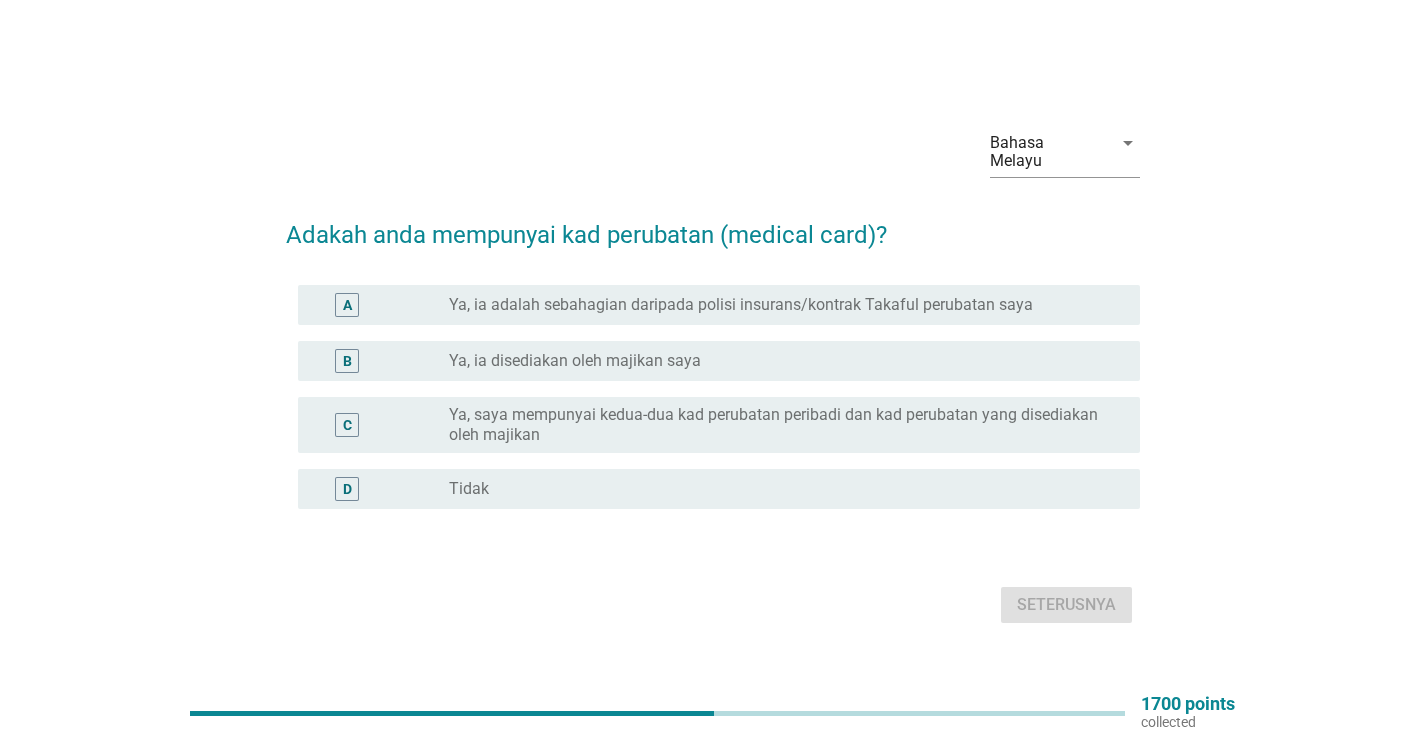click on "radio_button_unchecked Tidak" at bounding box center (778, 489) 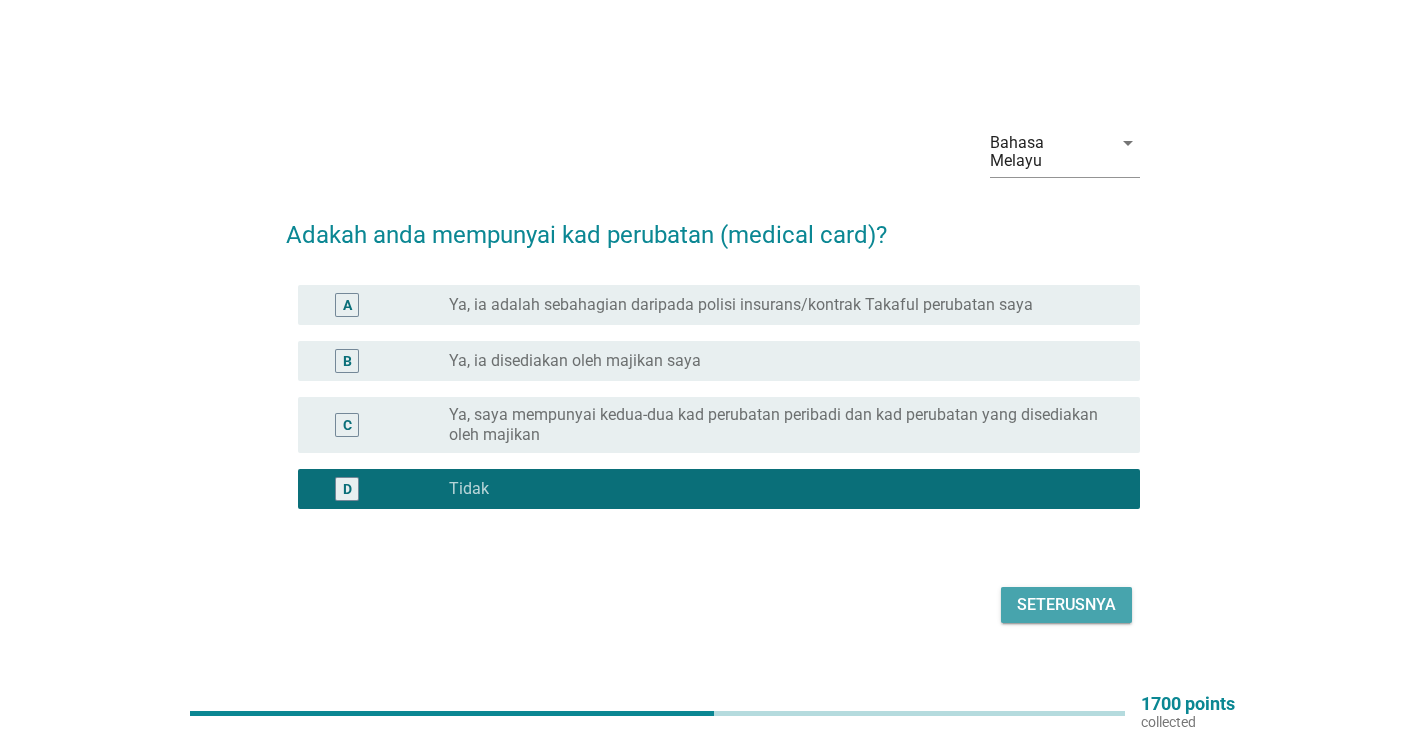 click on "Seterusnya" at bounding box center (1066, 605) 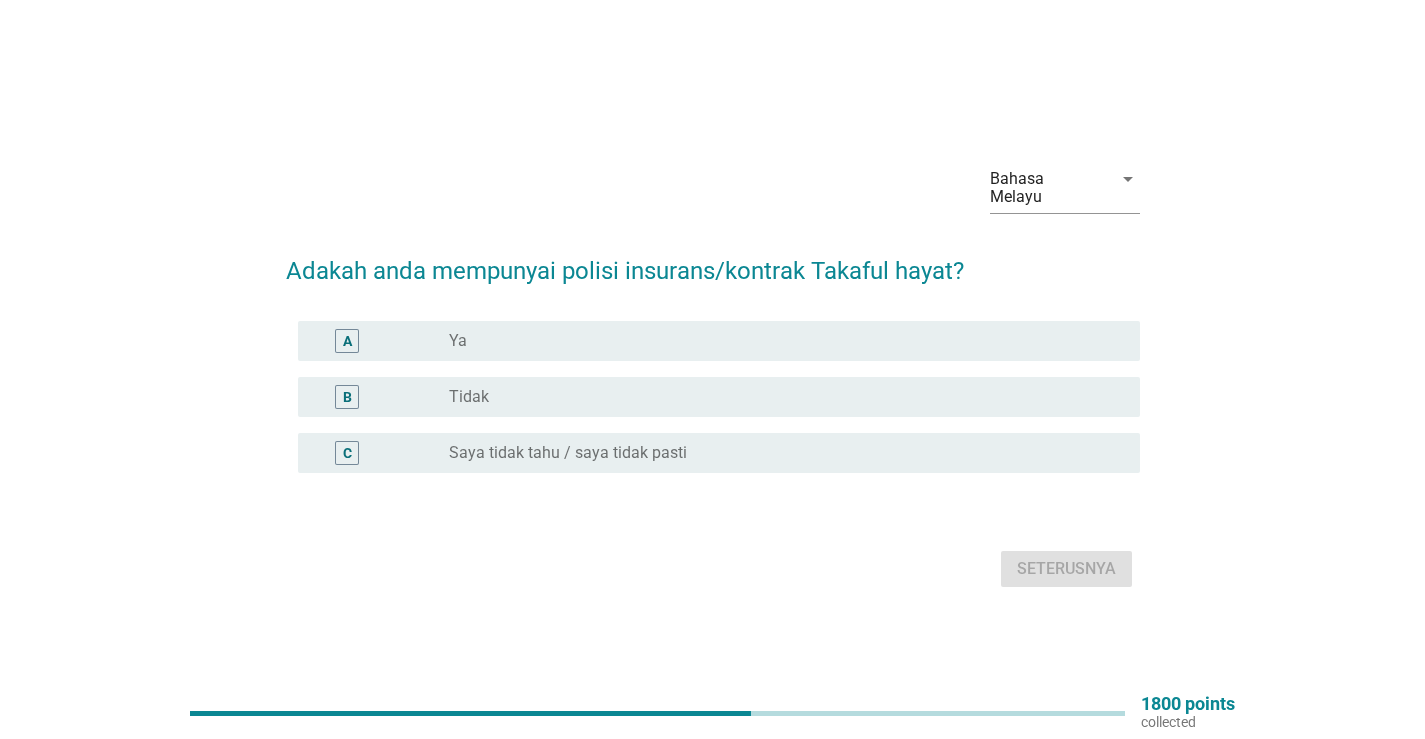 click on "radio_button_unchecked Tidak" at bounding box center (778, 397) 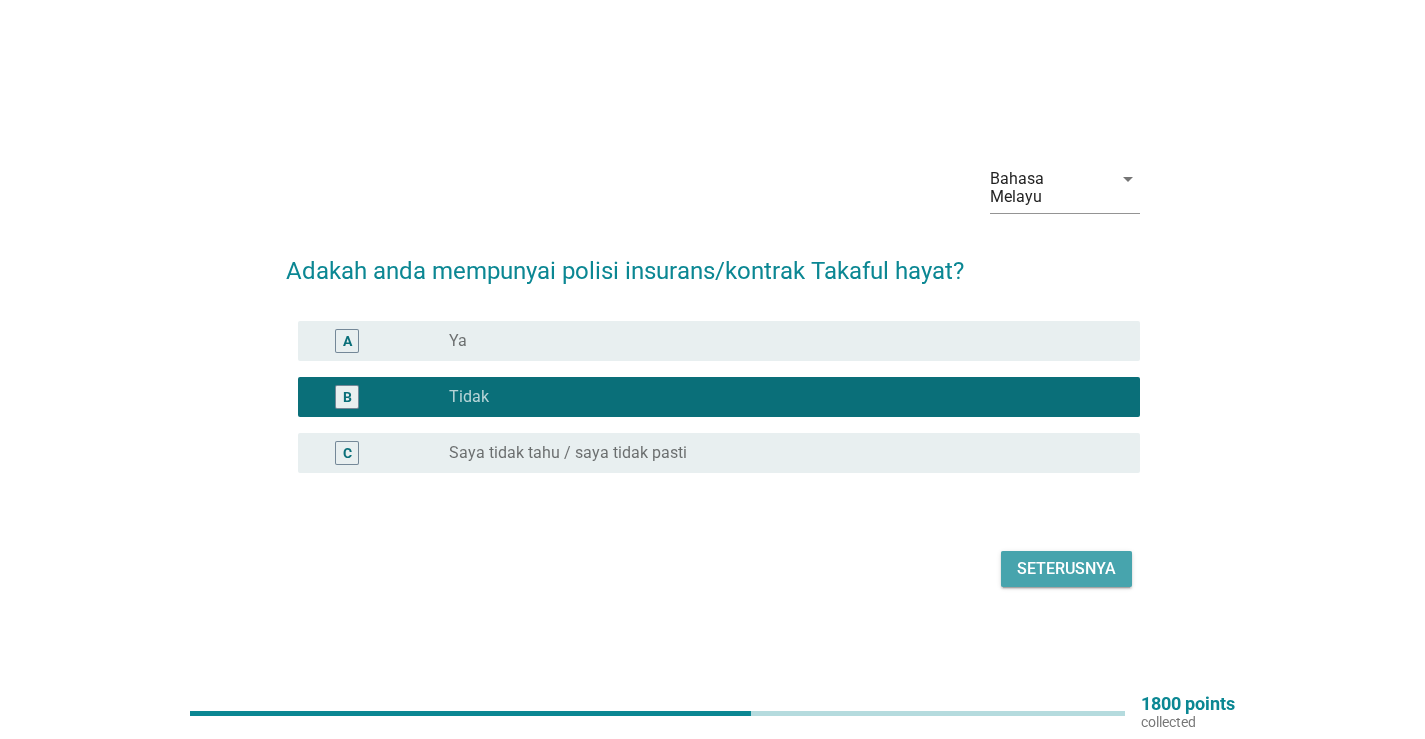 click on "Seterusnya" at bounding box center (1066, 569) 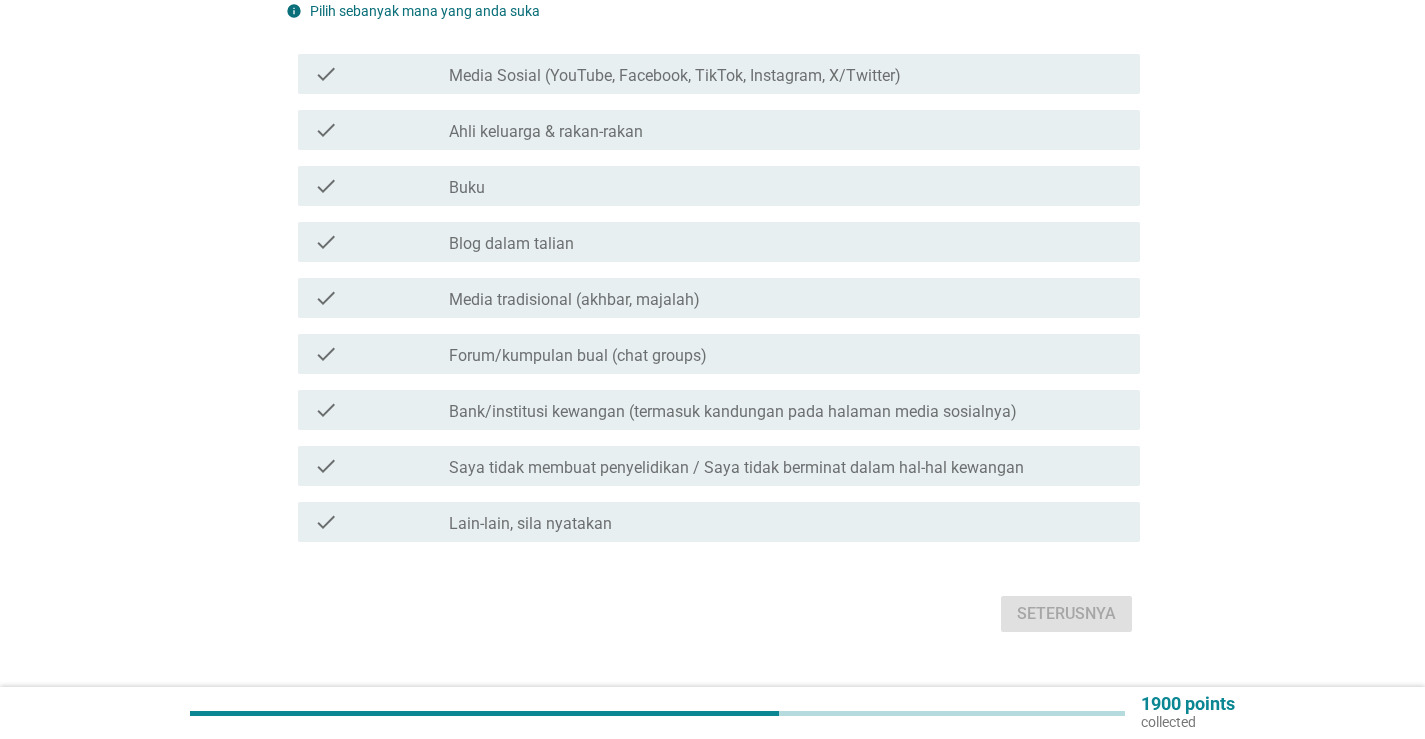 scroll, scrollTop: 298, scrollLeft: 0, axis: vertical 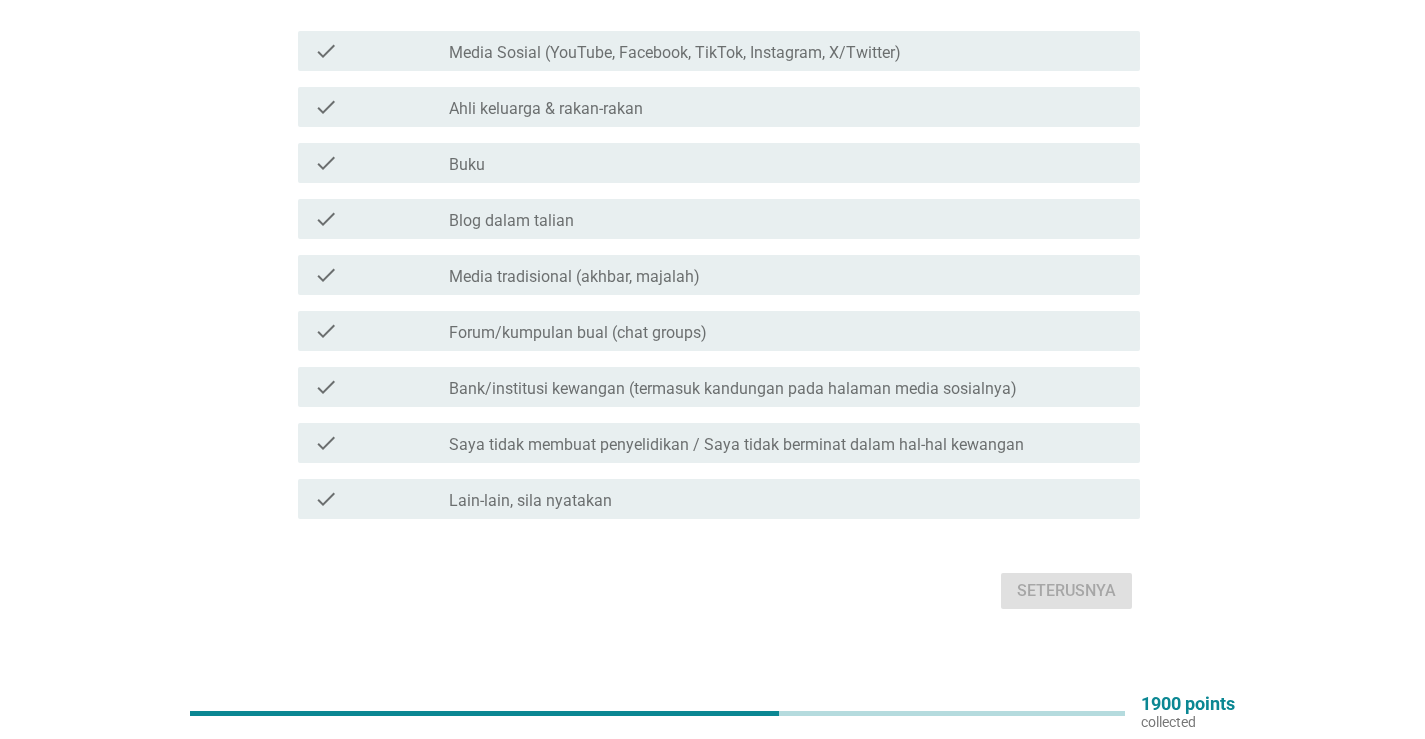 click on "Media Sosial (YouTube, Facebook, TikTok, Instagram, X/Twitter)" at bounding box center [675, 53] 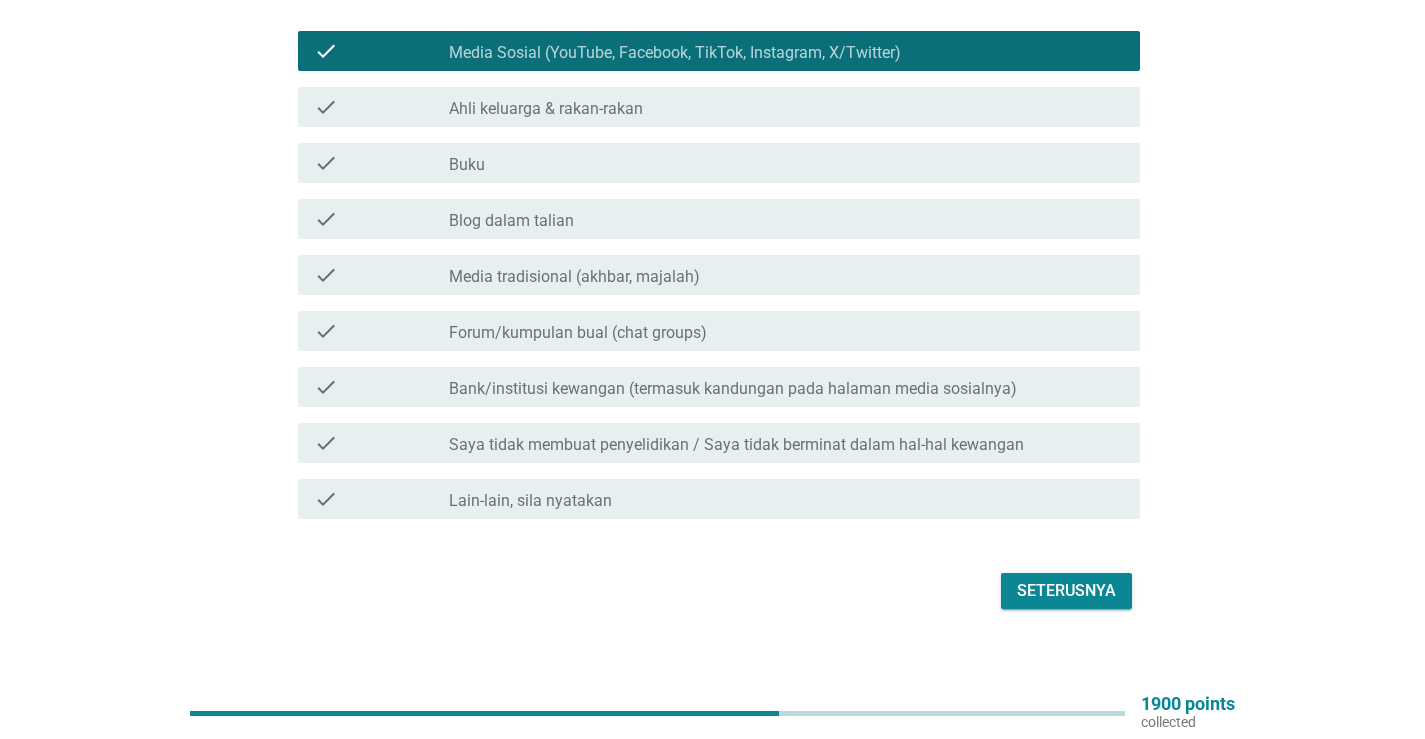 click on "check_box_outline_blank Ahli keluarga & rakan-rakan" at bounding box center (786, 107) 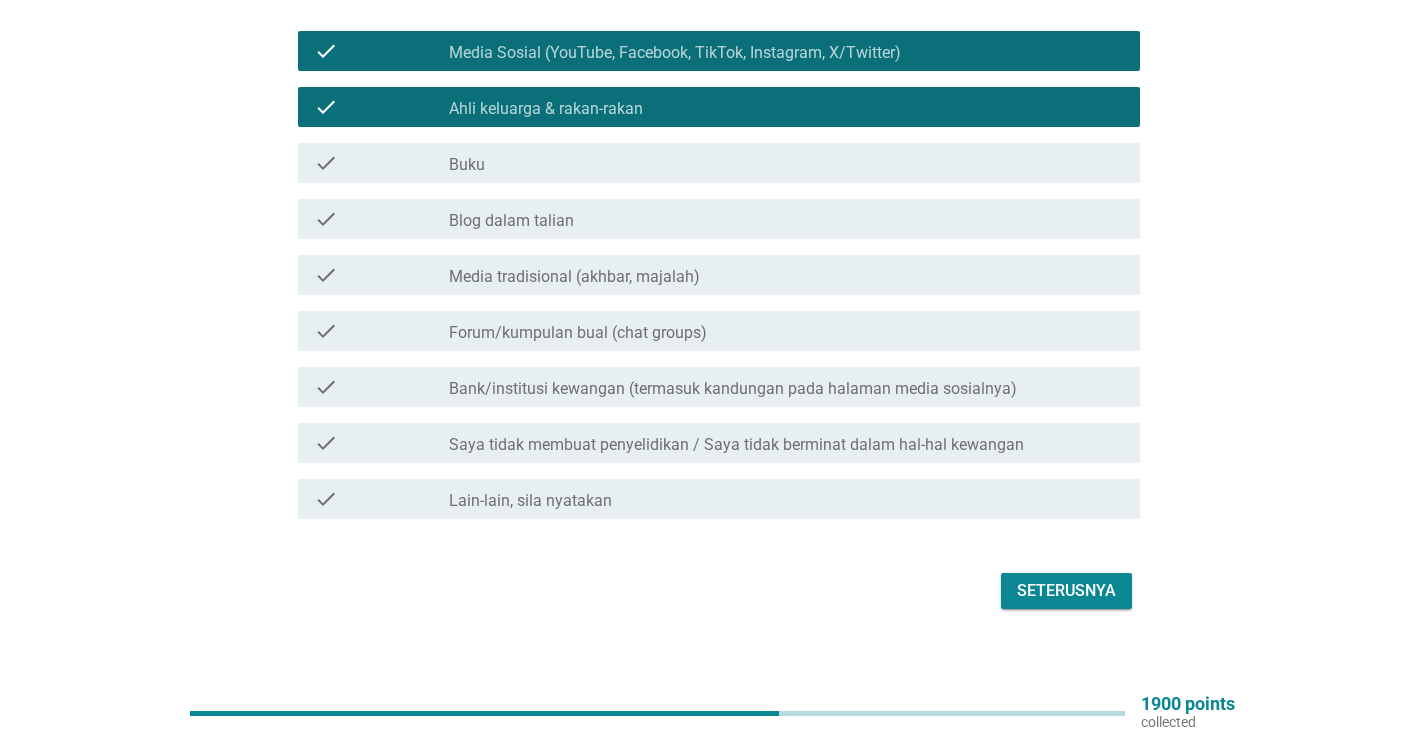 click on "Seterusnya" at bounding box center [713, 591] 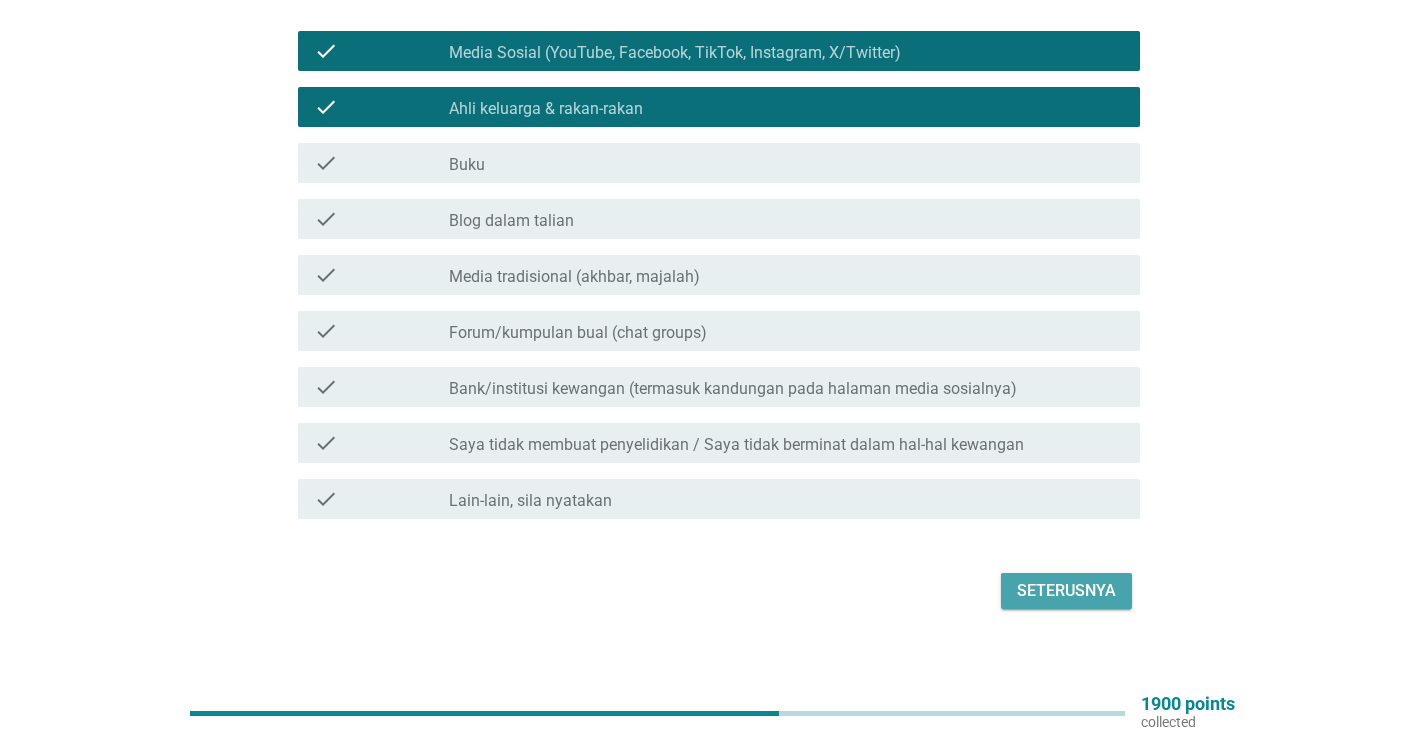 click on "Seterusnya" at bounding box center [1066, 591] 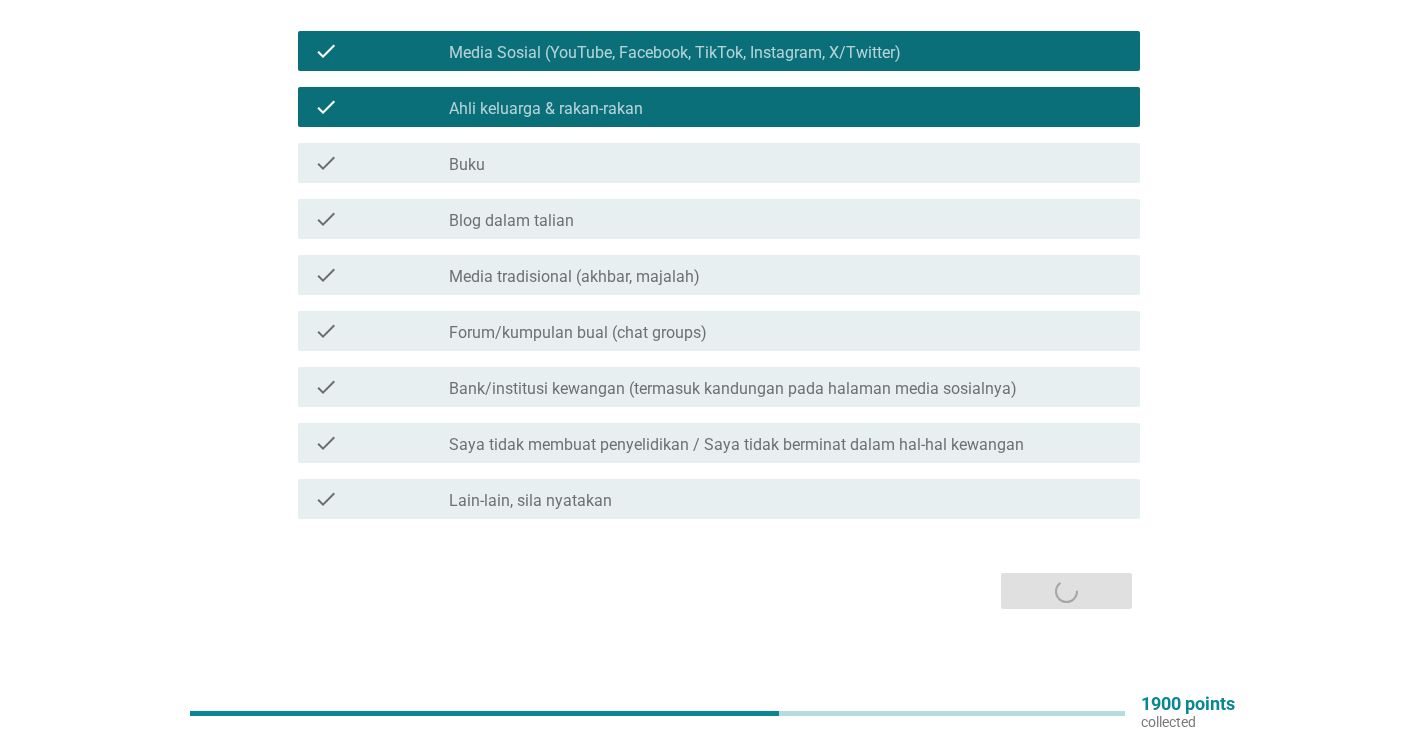 scroll, scrollTop: 0, scrollLeft: 0, axis: both 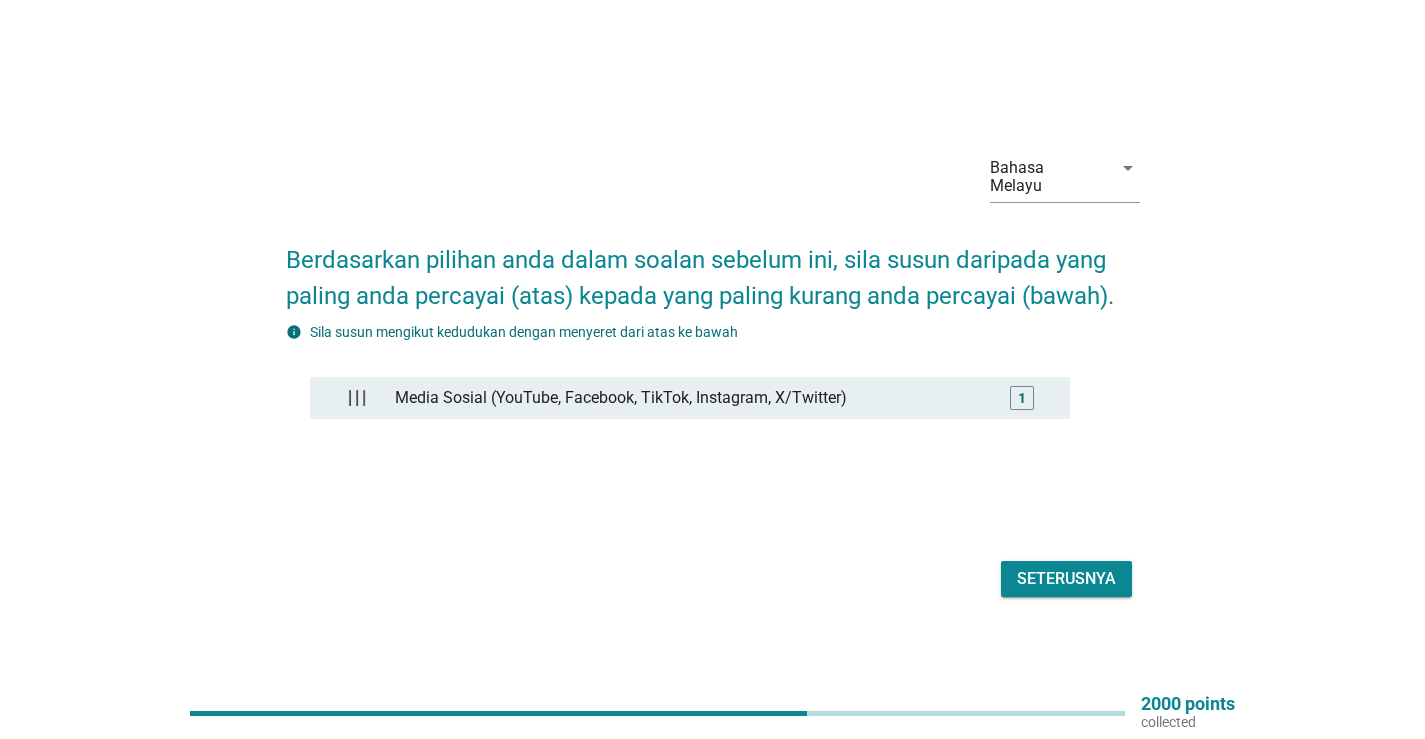 type 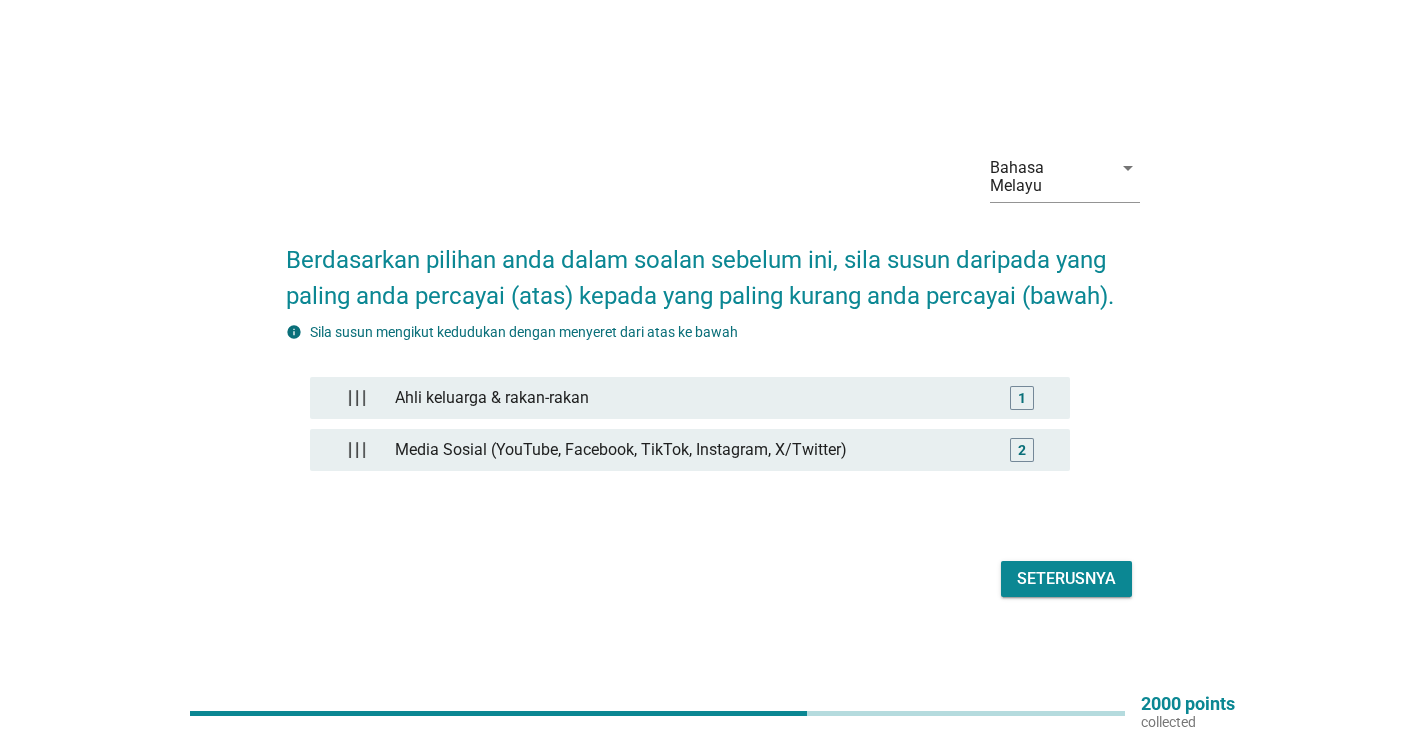 click on "Seterusnya" at bounding box center (1066, 579) 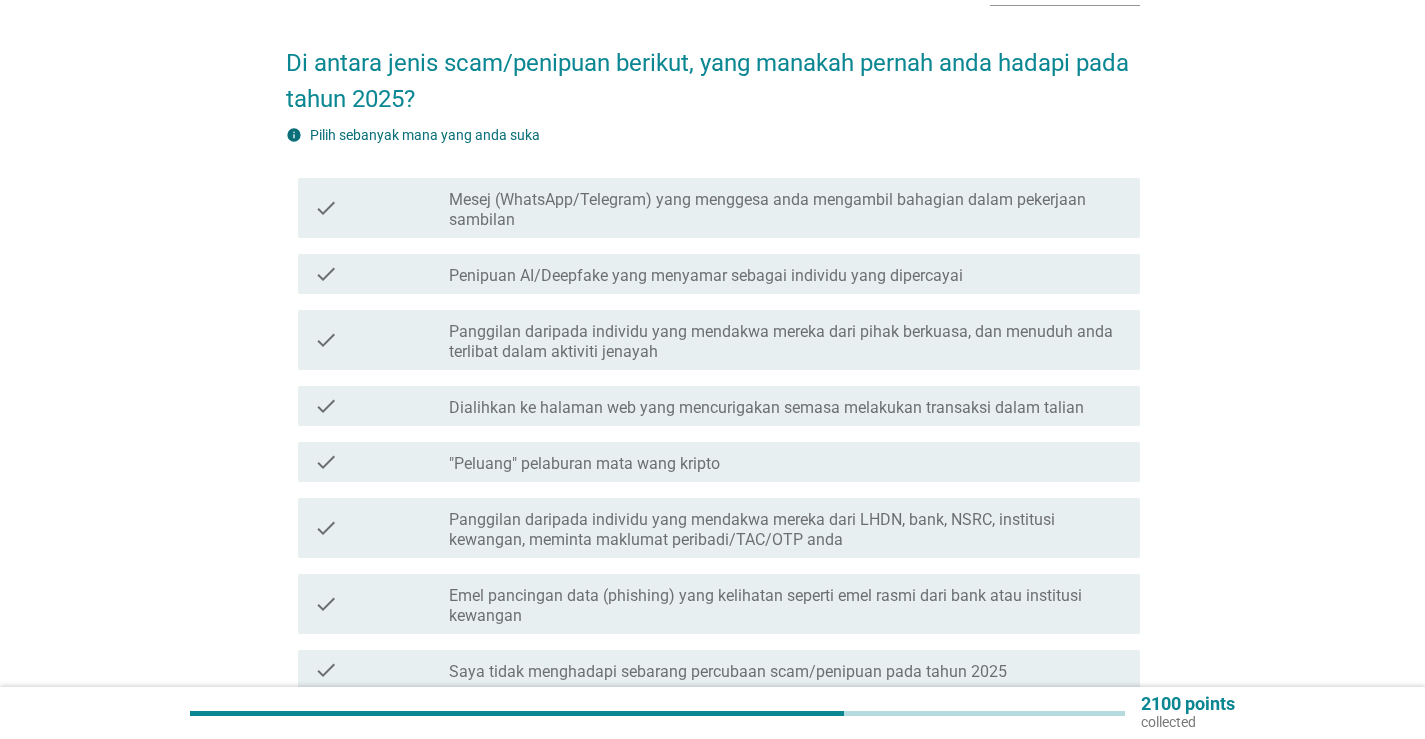 scroll, scrollTop: 200, scrollLeft: 0, axis: vertical 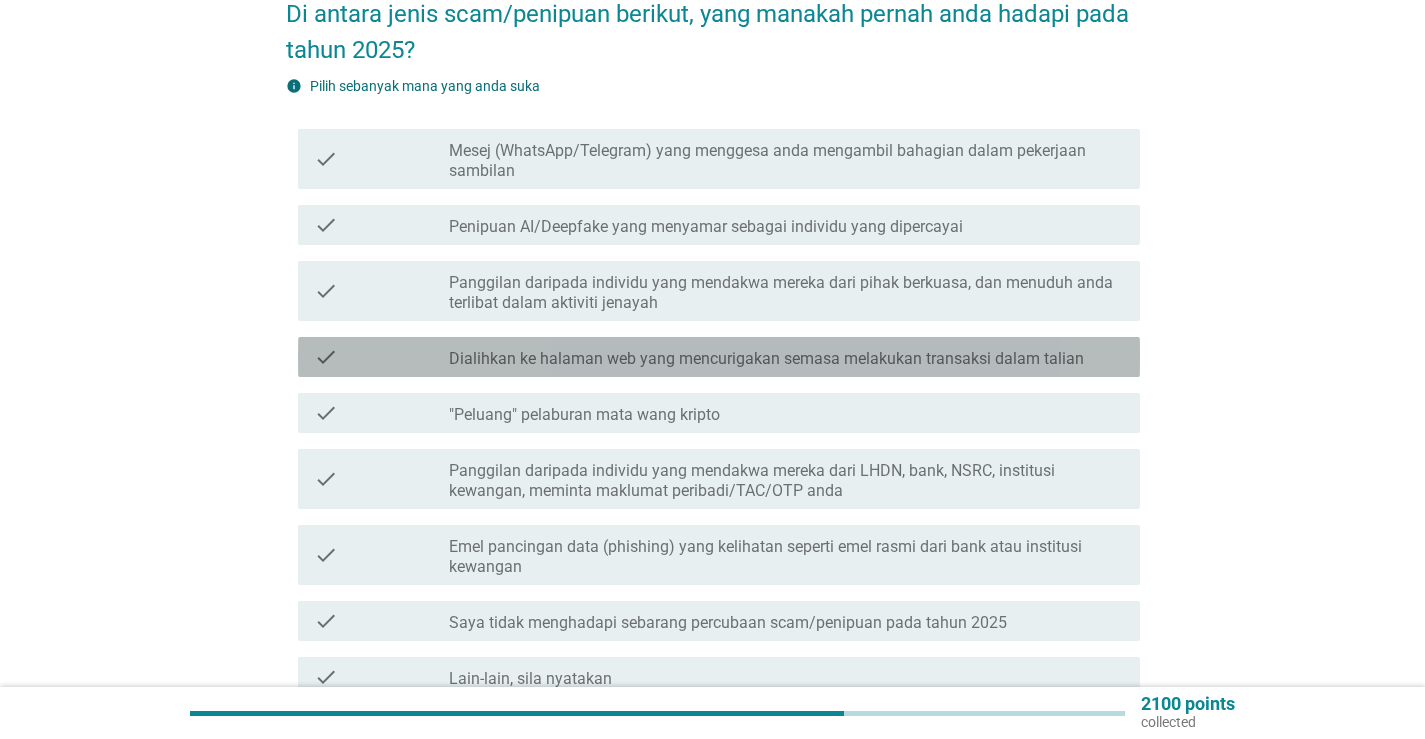 click on "check     check_box_outline_blank Dialihkan ke halaman web yang mencurigakan semasa melakukan transaksi dalam talian" at bounding box center (719, 357) 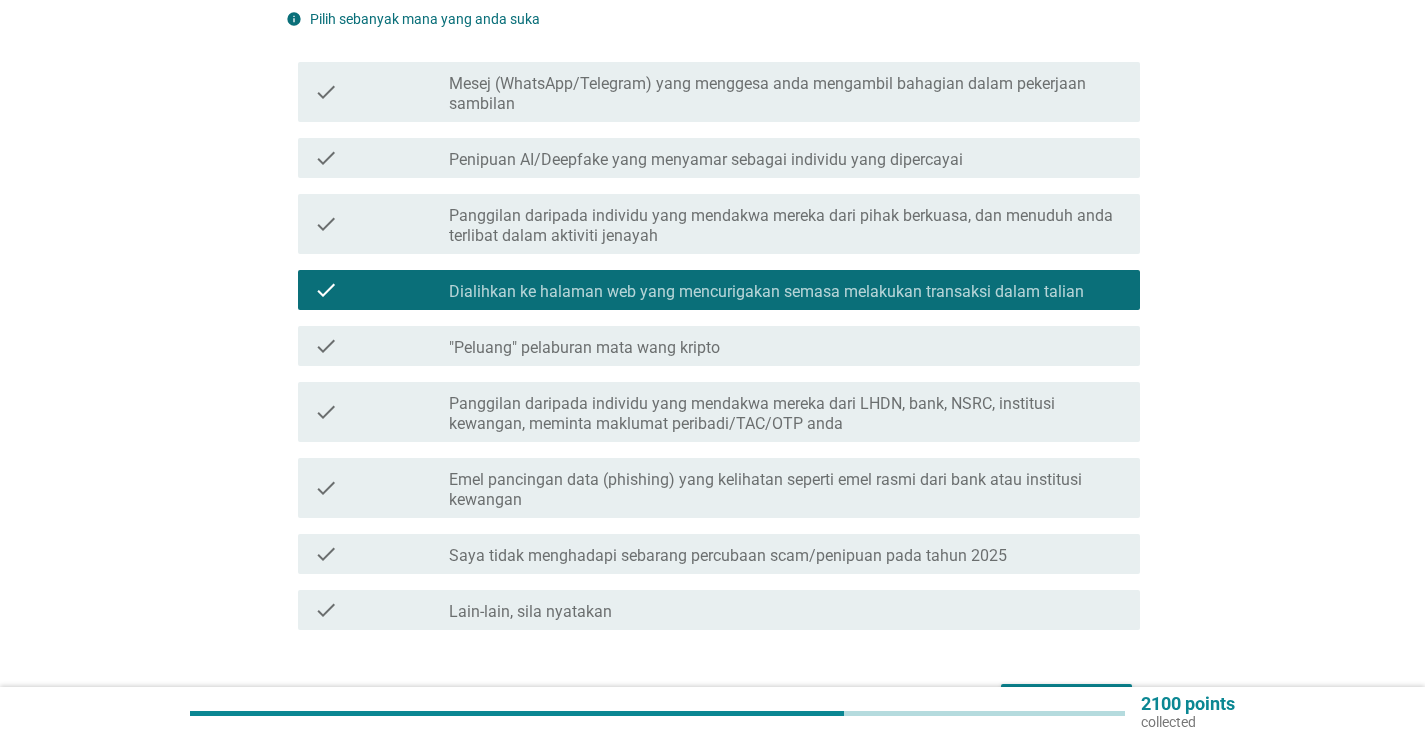 scroll, scrollTop: 300, scrollLeft: 0, axis: vertical 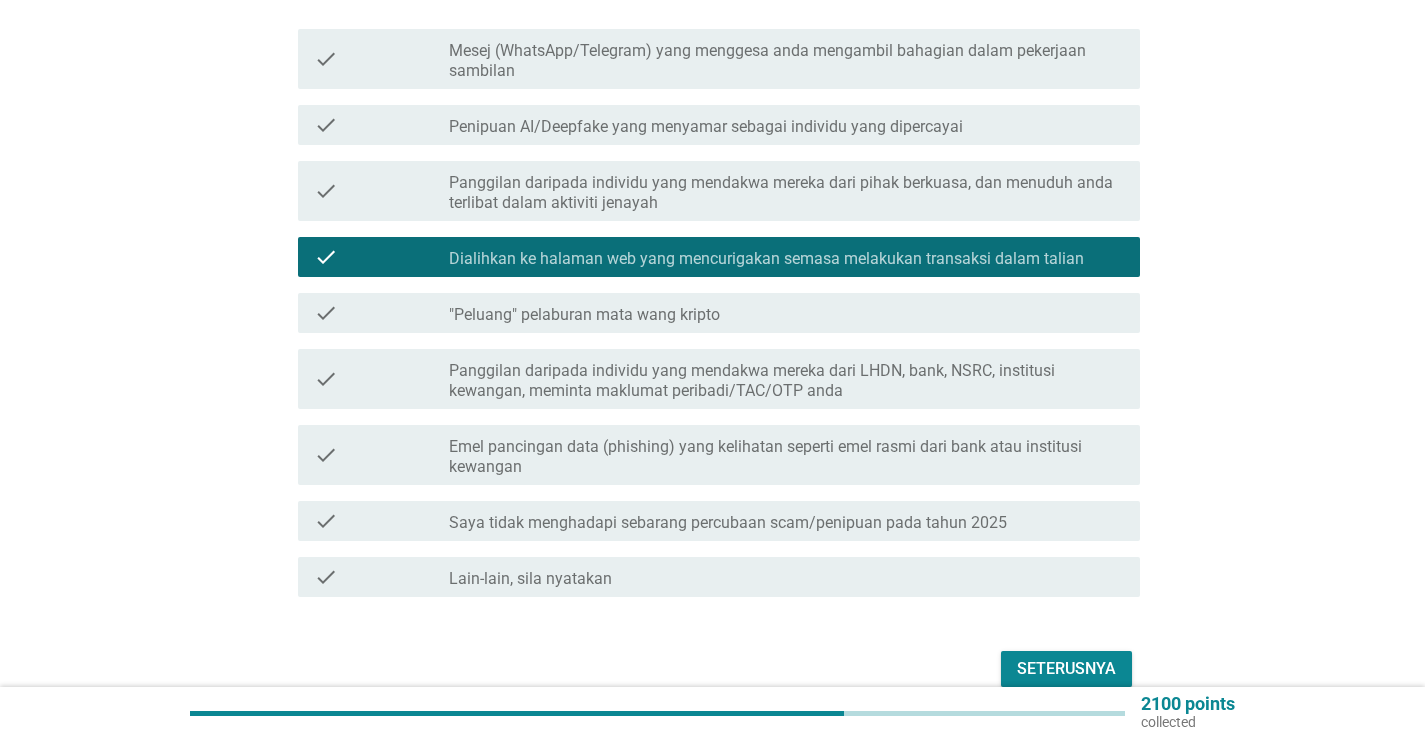 click on "check     check_box_outline_blank Panggilan daripada individu yang mendakwa mereka dari LHDN, bank, NSRC, institusi kewangan, meminta maklumat peribadi/TAC/OTP anda" at bounding box center (719, 379) 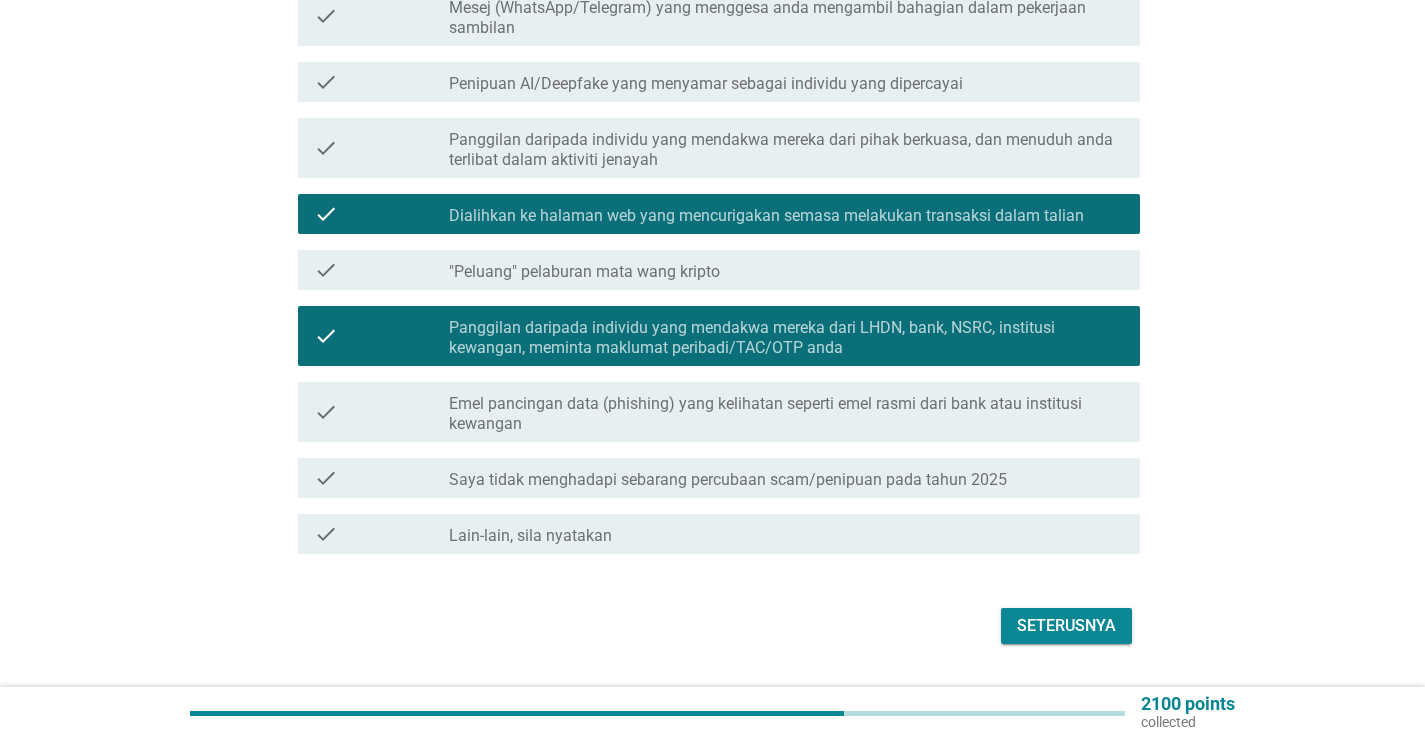 scroll, scrollTop: 378, scrollLeft: 0, axis: vertical 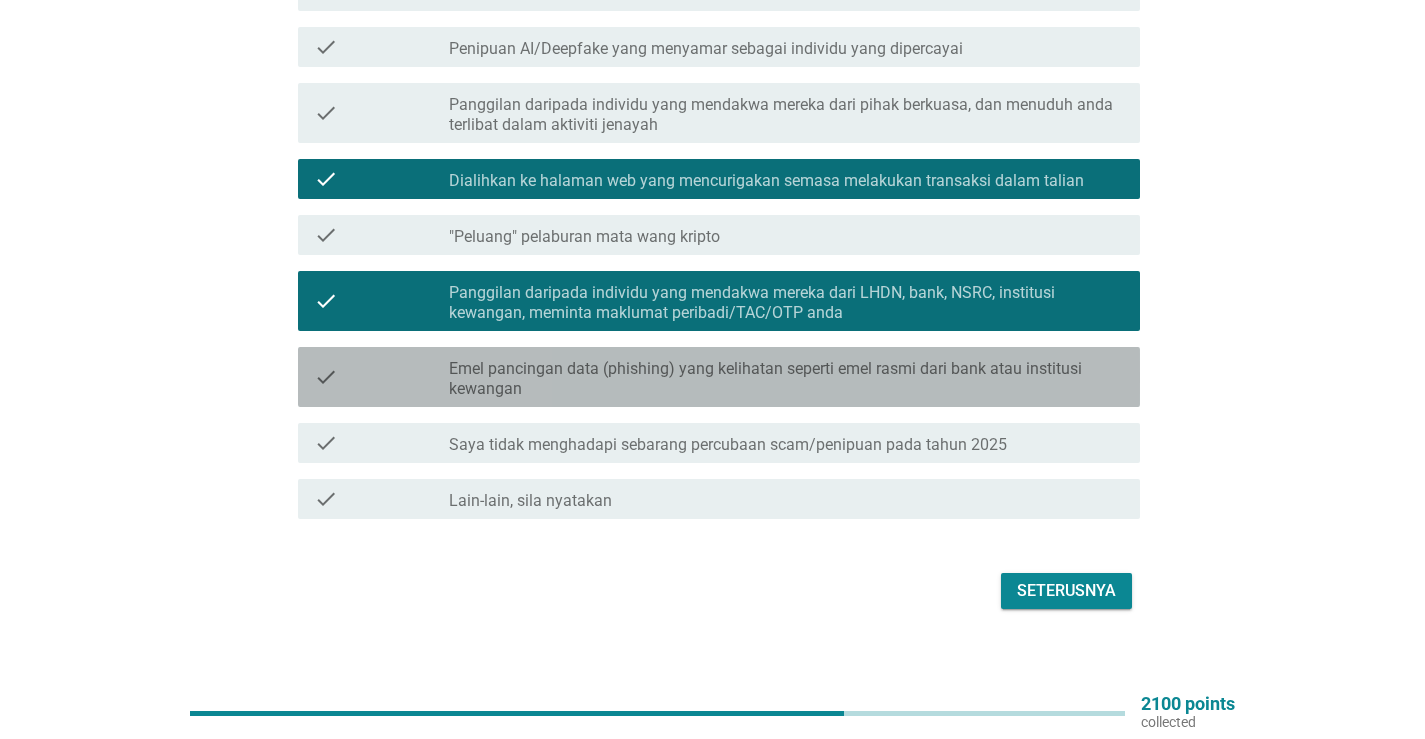 click on "check     check_box_outline_blank Emel pancingan data (phishing) yang kelihatan seperti emel rasmi dari bank atau institusi kewangan" at bounding box center (719, 377) 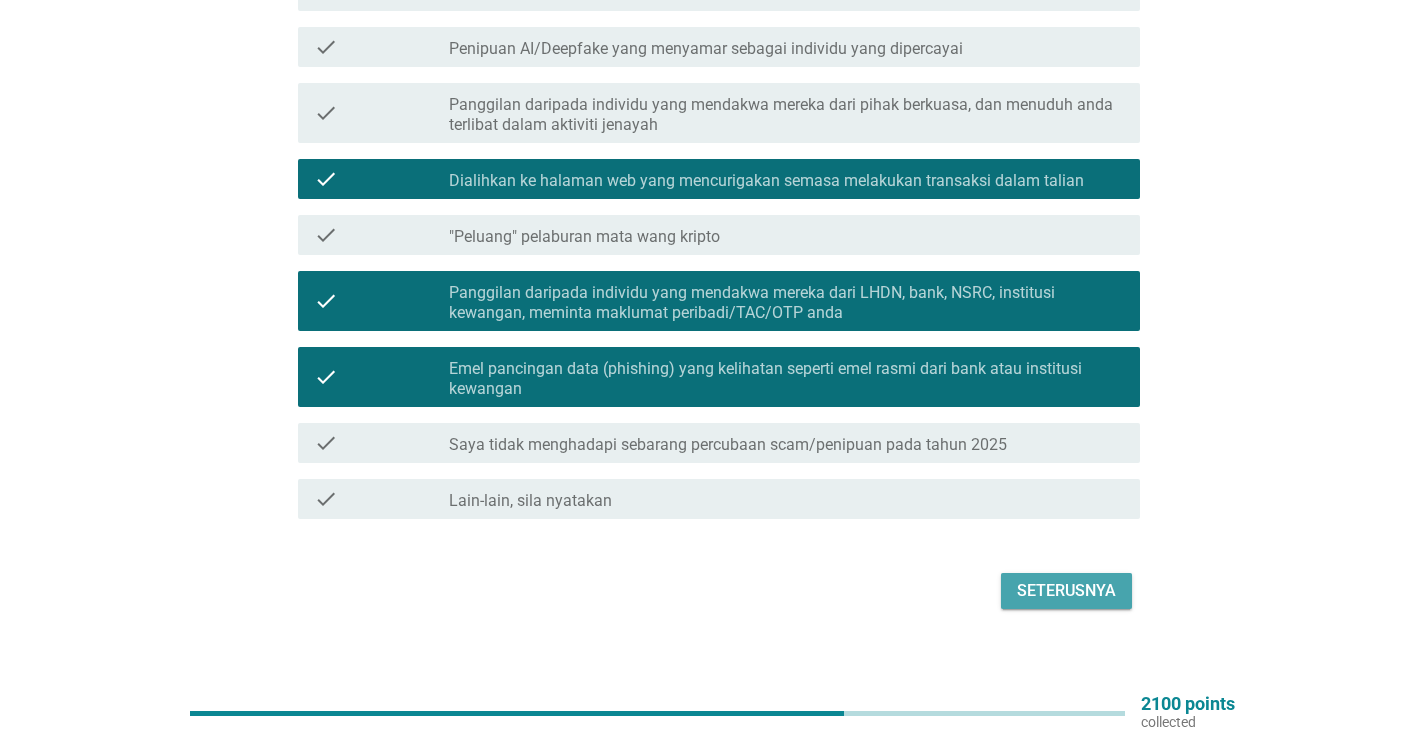 click on "Seterusnya" at bounding box center (1066, 591) 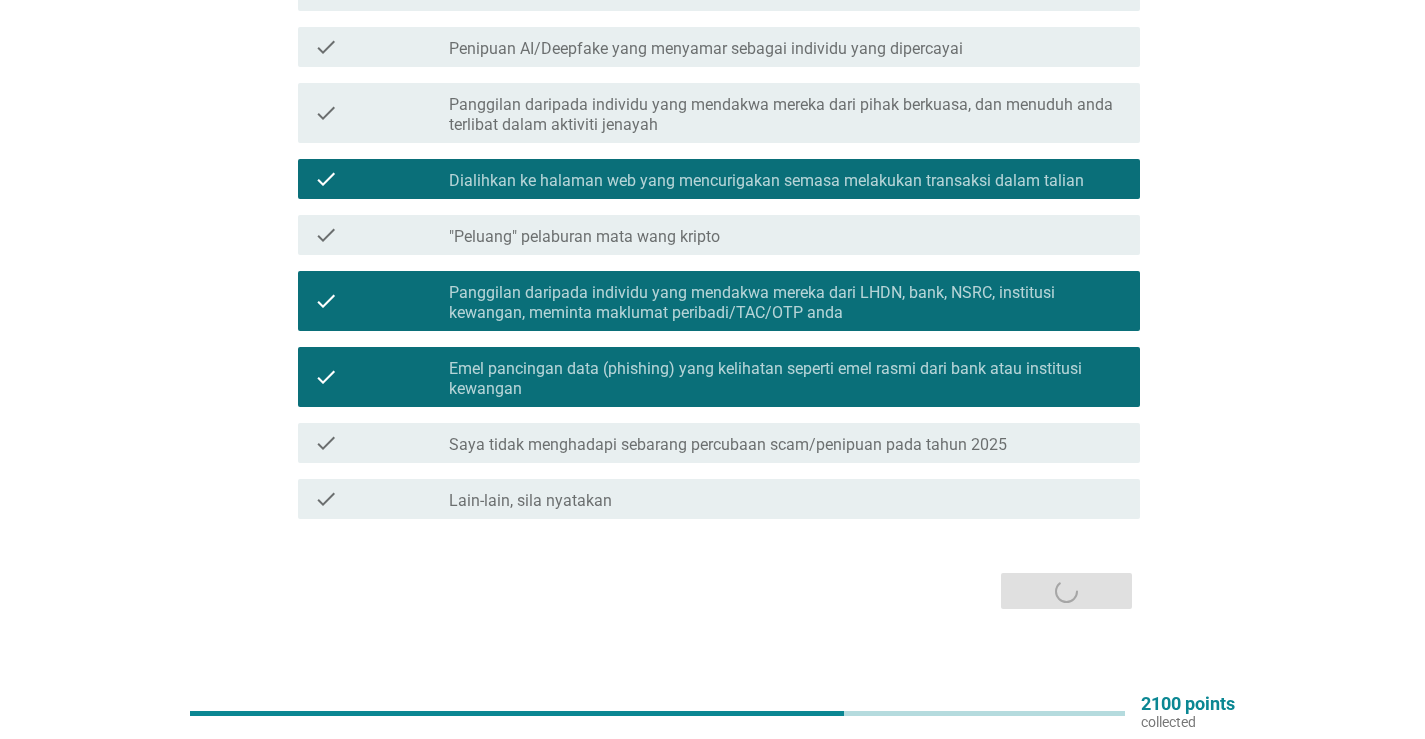 scroll, scrollTop: 0, scrollLeft: 0, axis: both 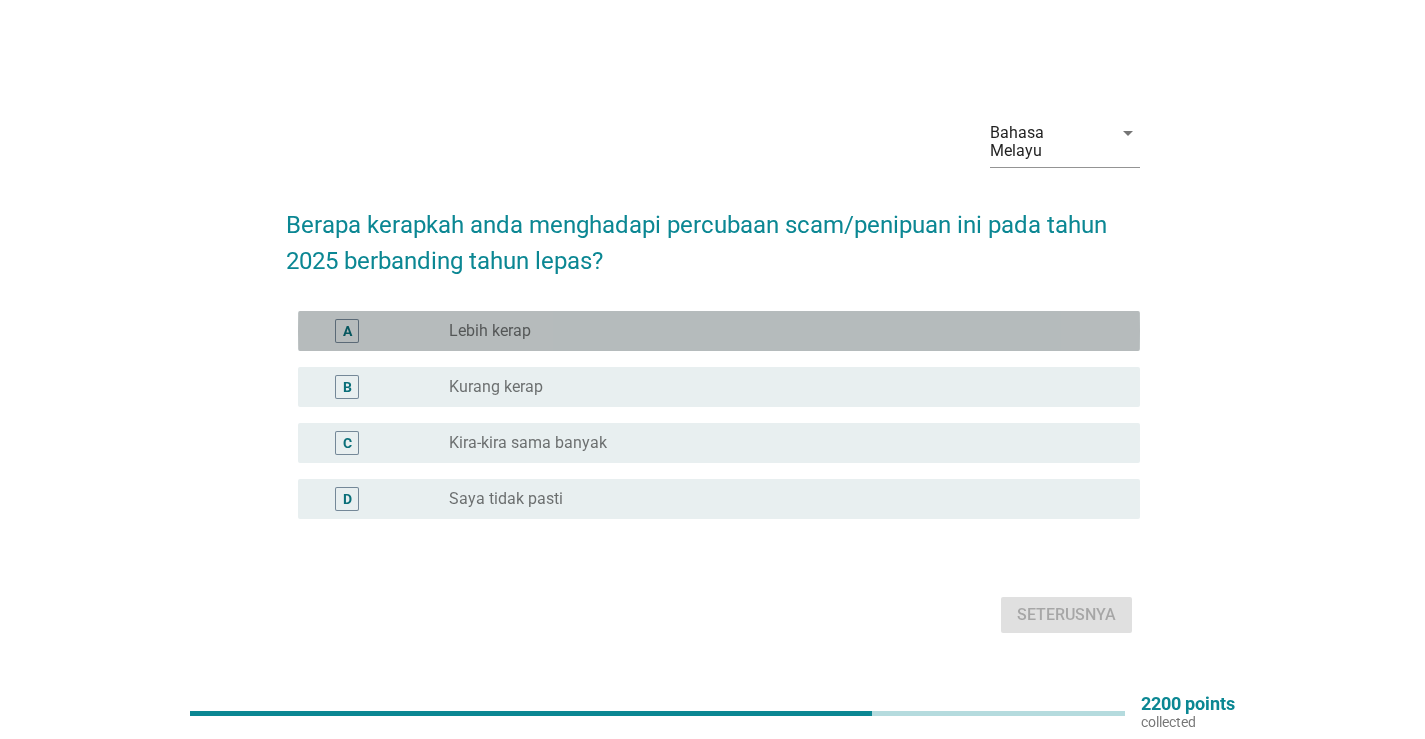 click on "radio_button_unchecked Lebih kerap" at bounding box center (778, 331) 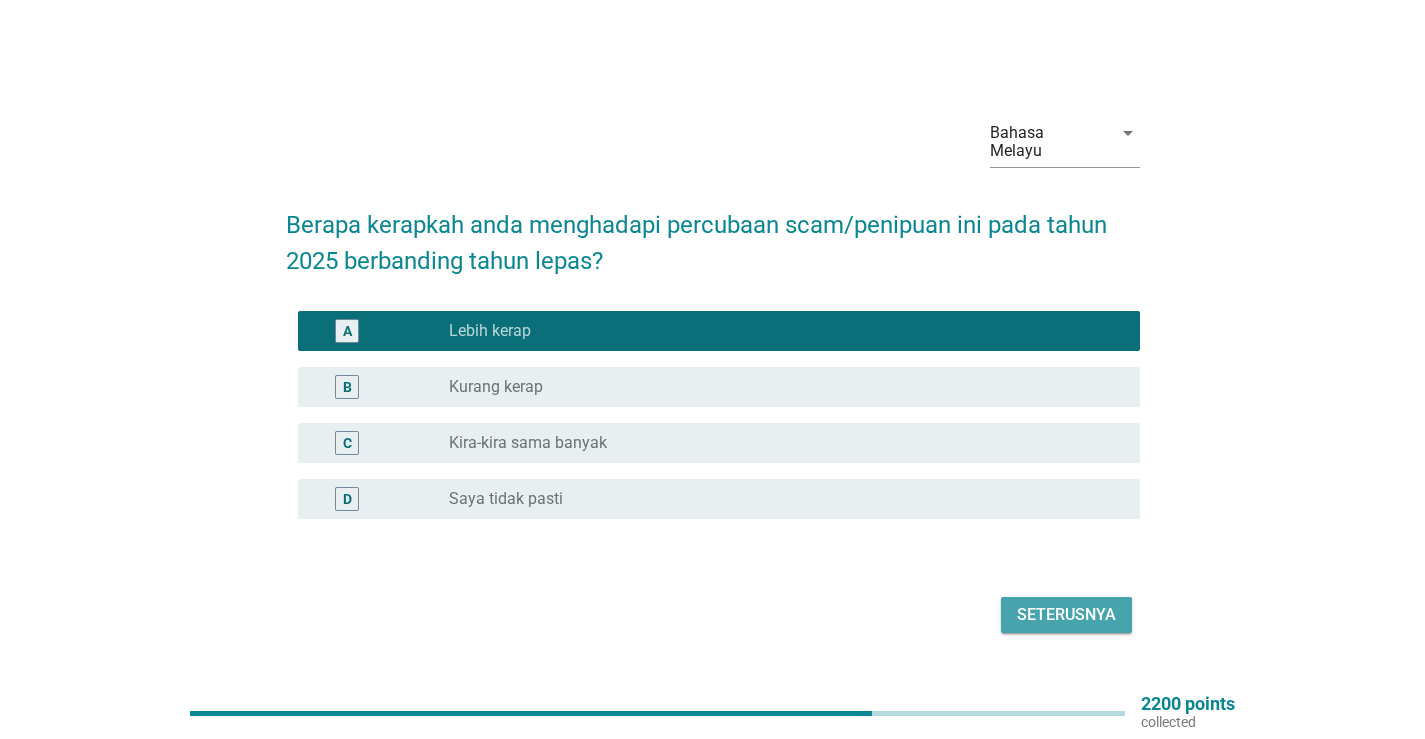 click on "Seterusnya" at bounding box center (1066, 615) 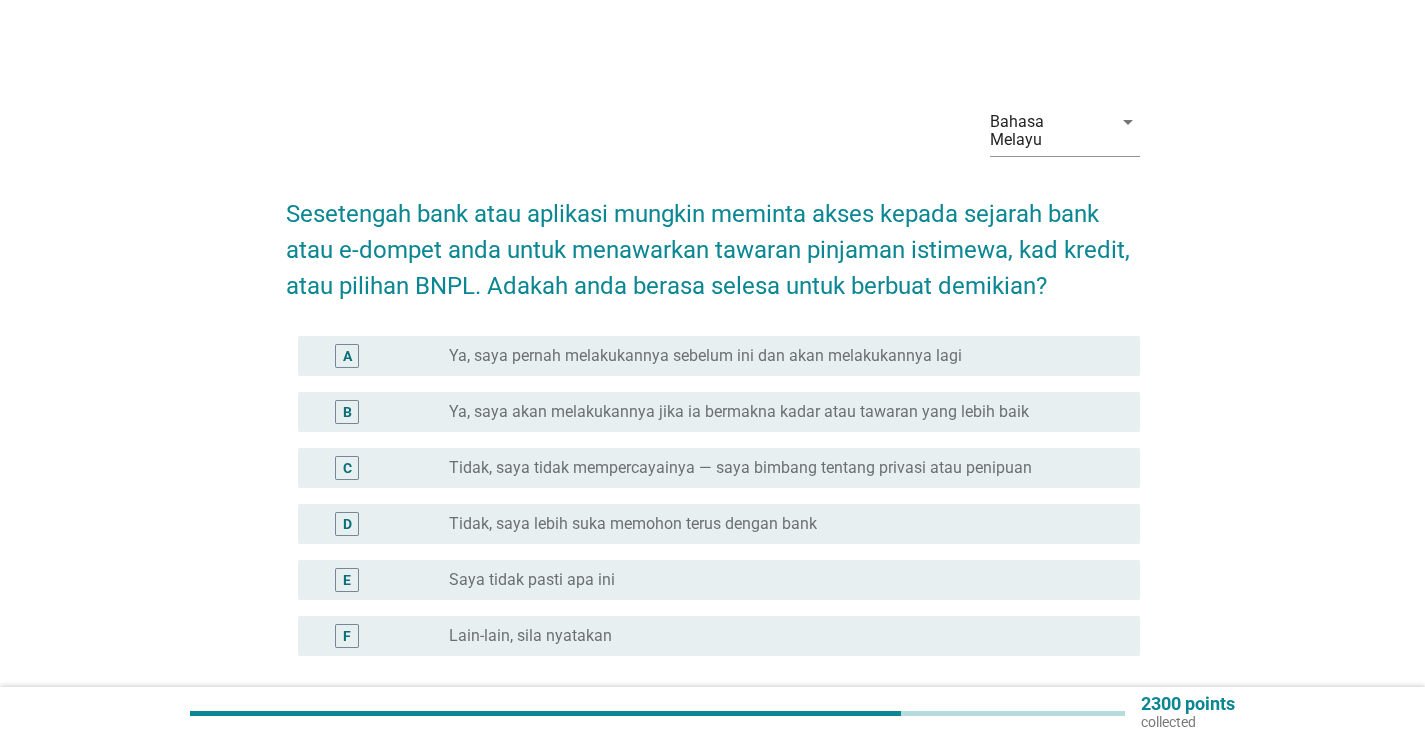 click on "D     radio_button_unchecked Tidak, saya lebih suka memohon terus dengan bank" at bounding box center (719, 524) 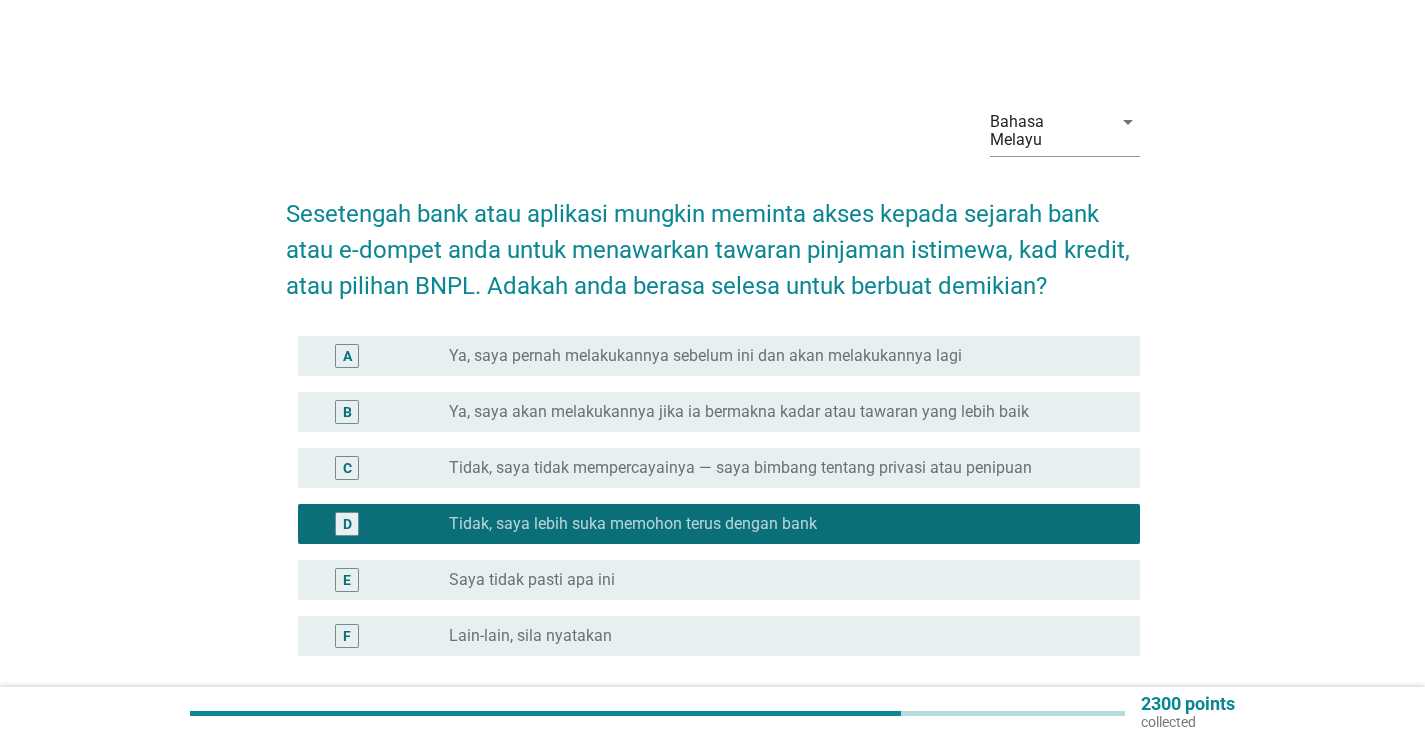 click on "Tidak, saya tidak mempercayainya — saya bimbang tentang privasi atau penipuan" at bounding box center (740, 468) 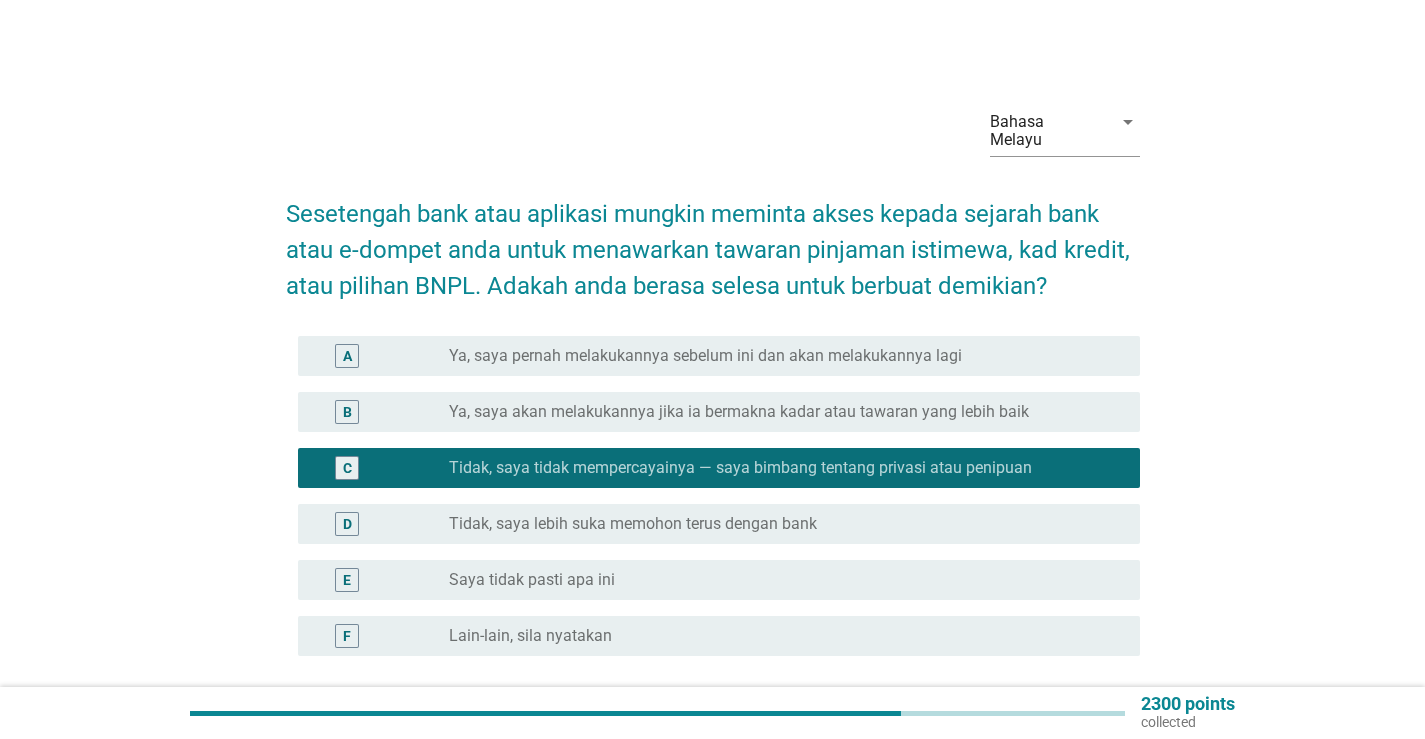 scroll, scrollTop: 161, scrollLeft: 0, axis: vertical 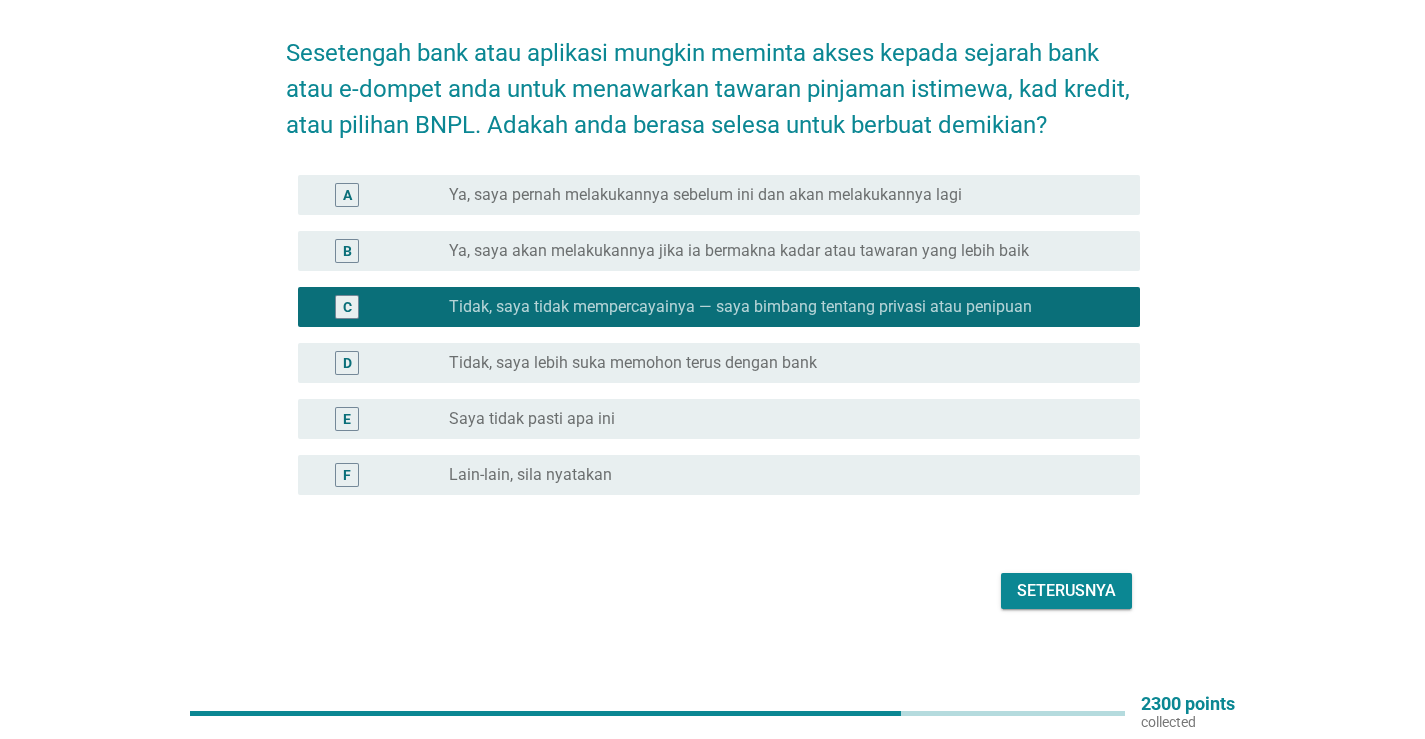 click on "Seterusnya" at bounding box center [713, 591] 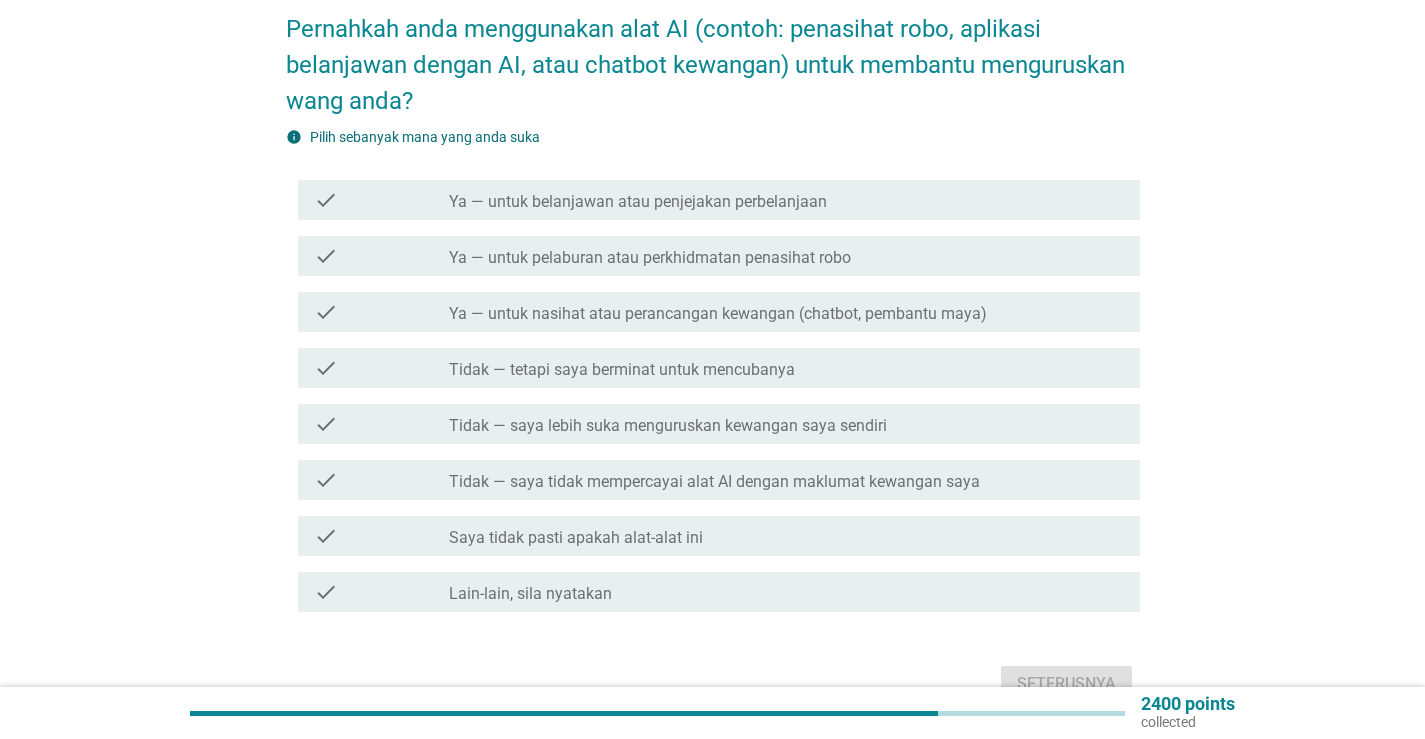 scroll, scrollTop: 200, scrollLeft: 0, axis: vertical 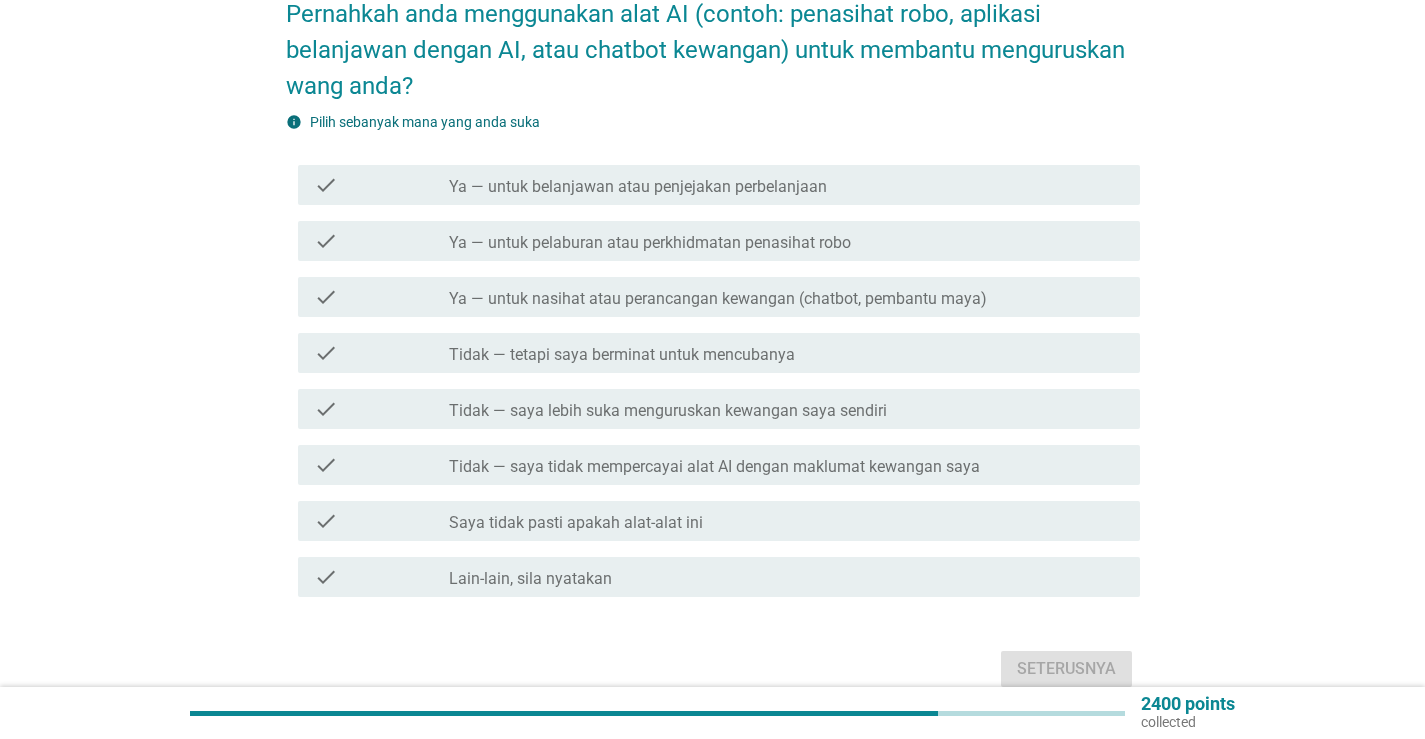 click on "check_box_outline_blank Ya — untuk nasihat atau perancangan kewangan (chatbot, pembantu maya)" at bounding box center (786, 297) 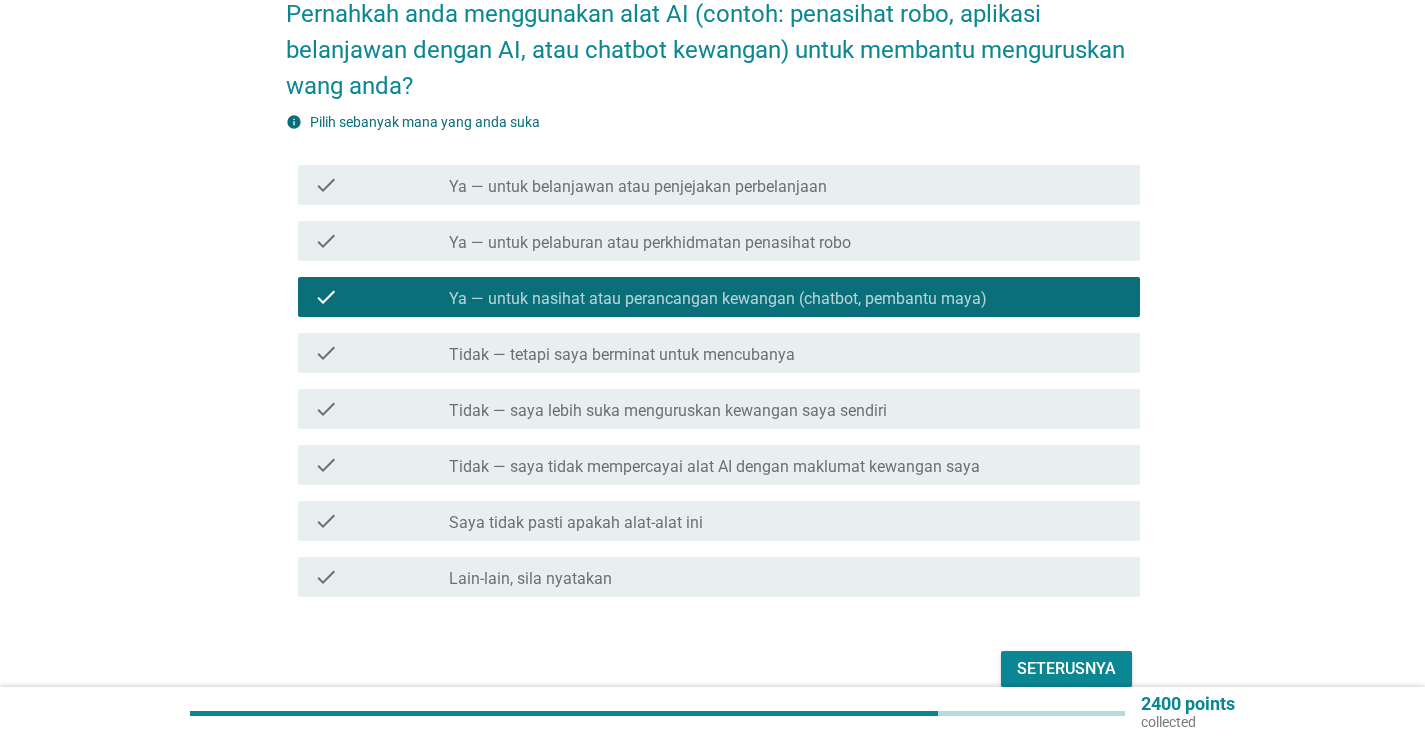 click on "Seterusnya" at bounding box center (1066, 669) 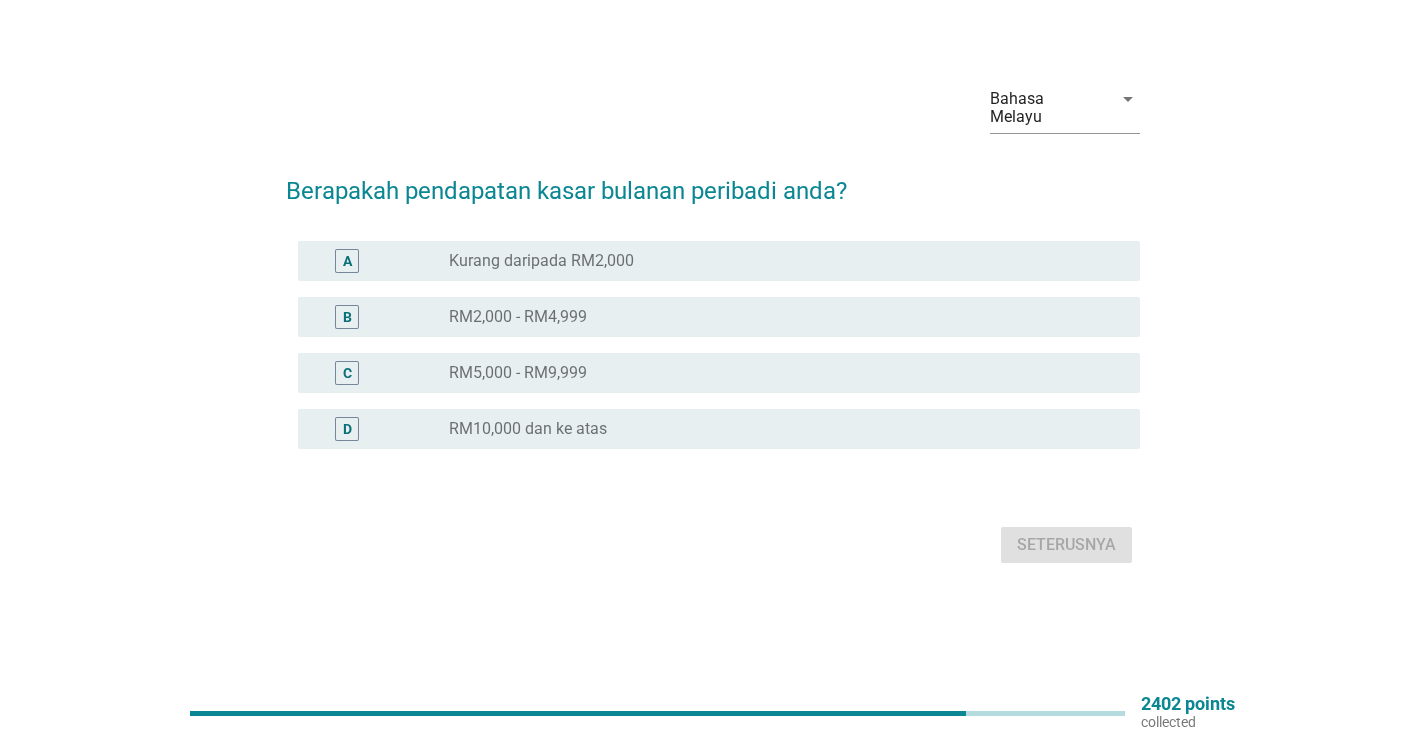 scroll, scrollTop: 0, scrollLeft: 0, axis: both 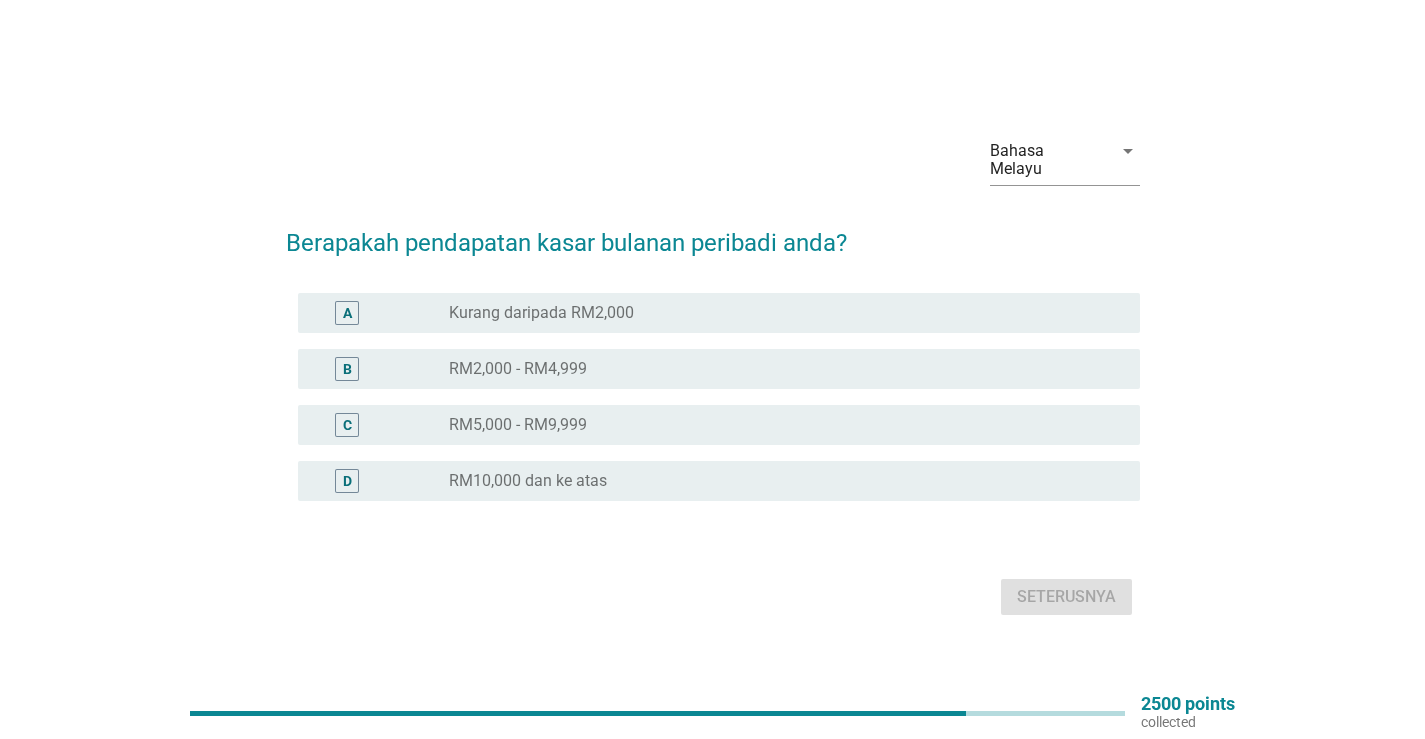 click on "radio_button_unchecked RM2,000 - RM4,999" at bounding box center (778, 369) 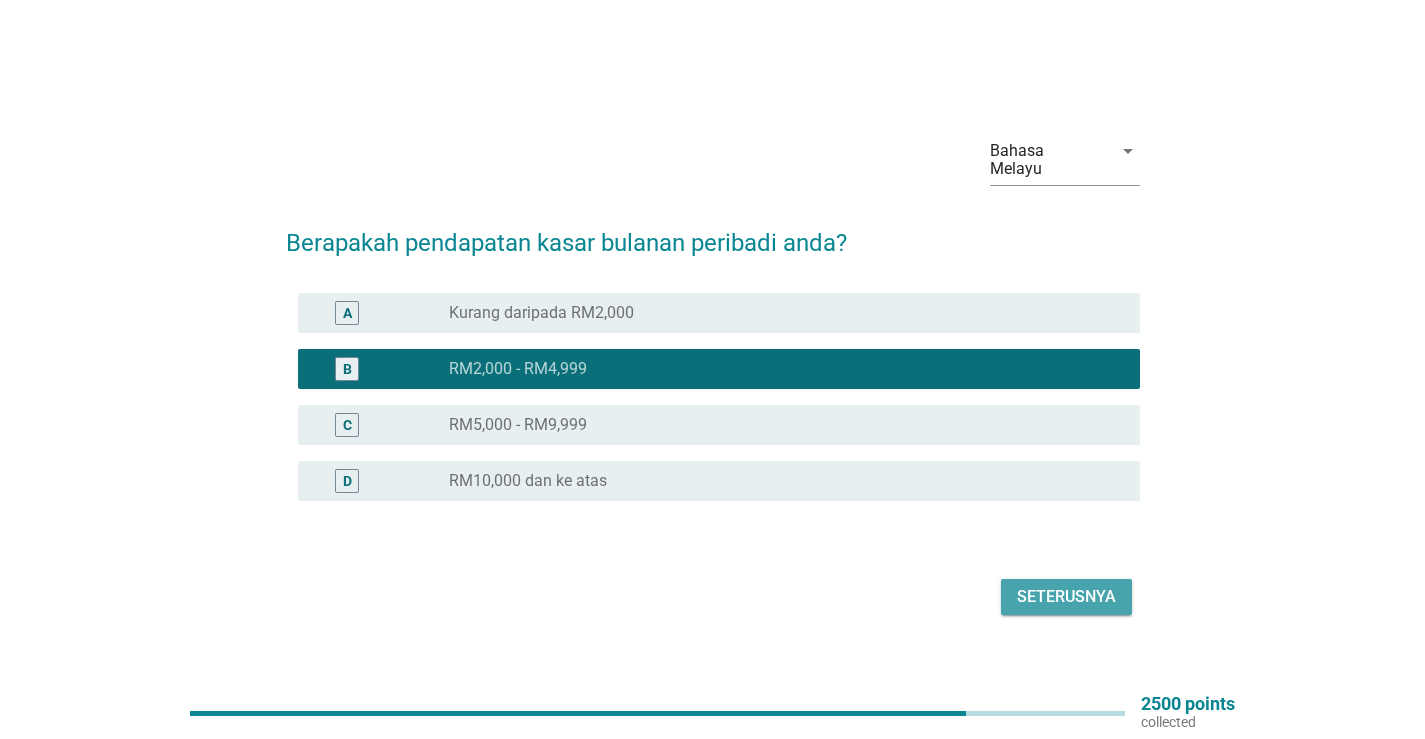 click on "Seterusnya" at bounding box center (1066, 597) 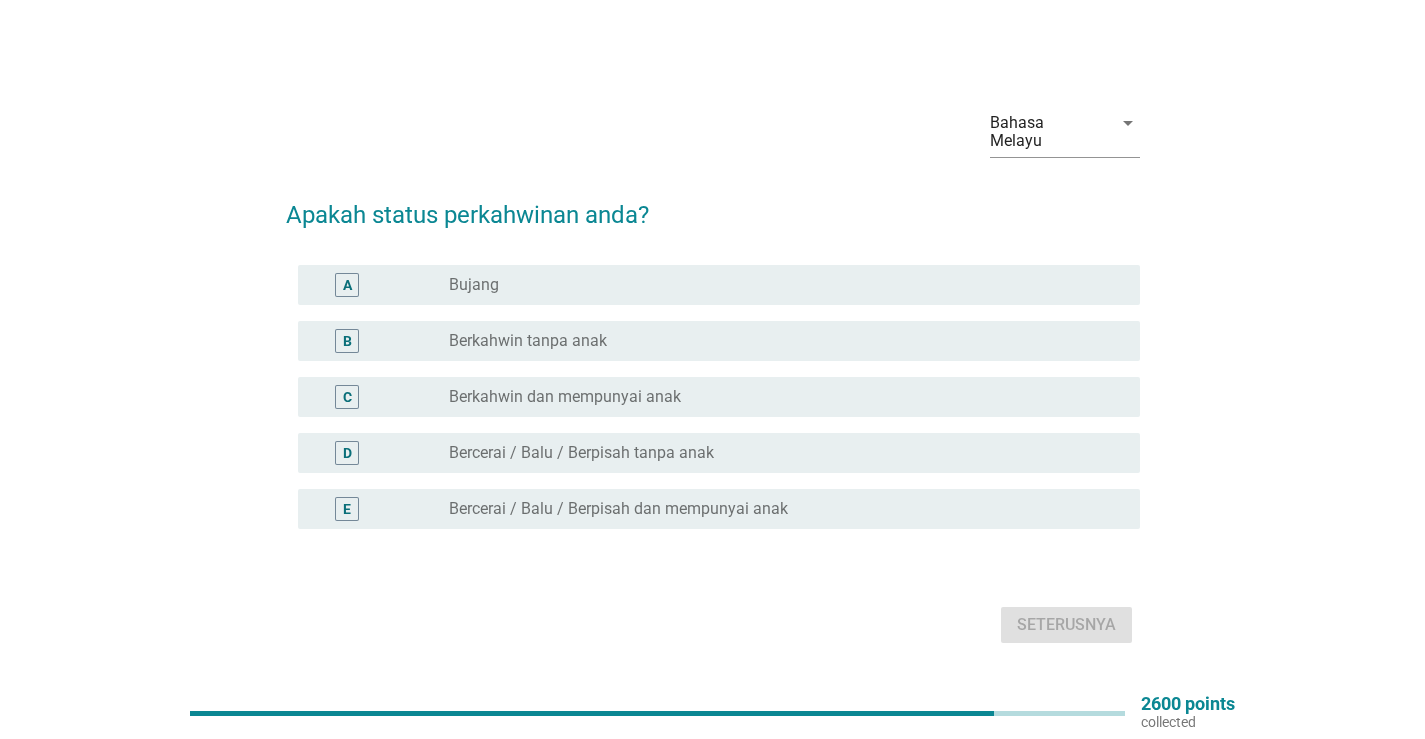 click on "radio_button_unchecked Berkahwin tanpa anak" at bounding box center [778, 341] 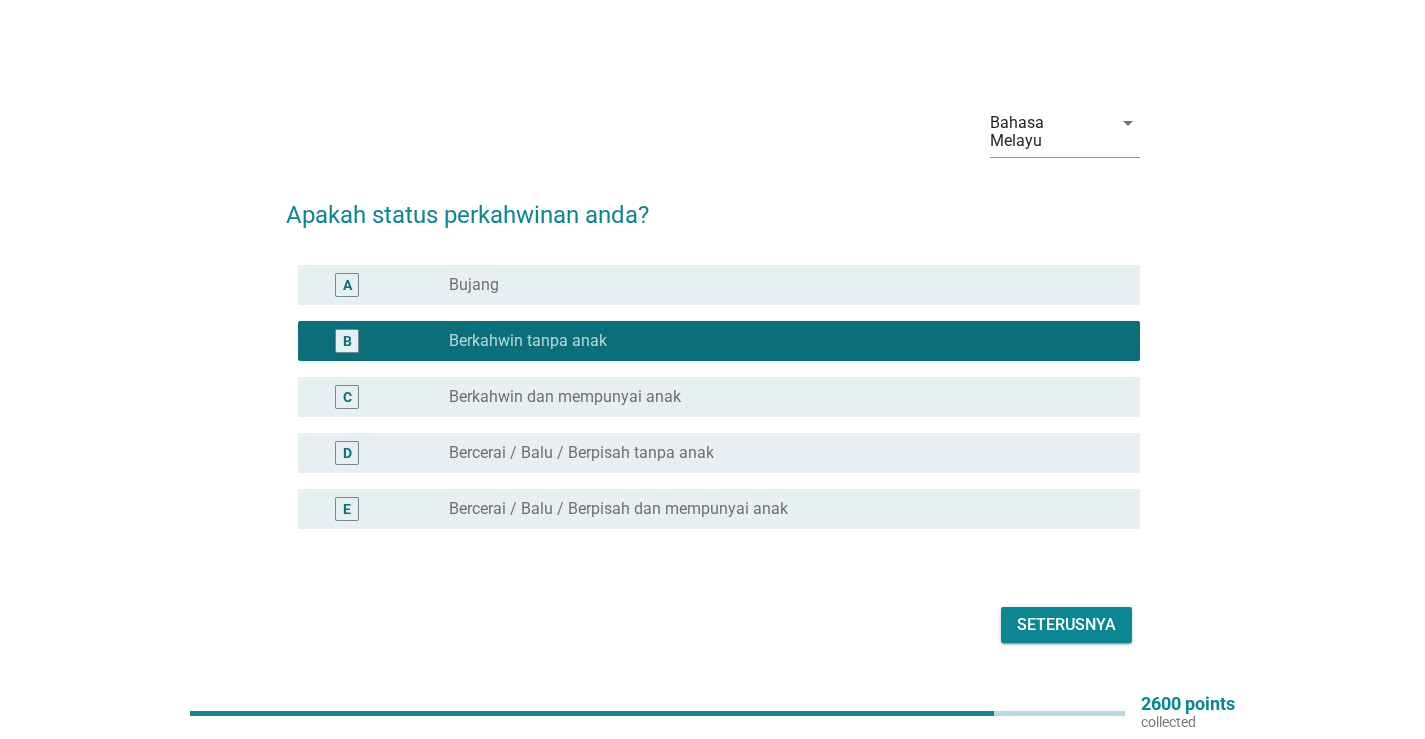 click on "Seterusnya" at bounding box center (1066, 625) 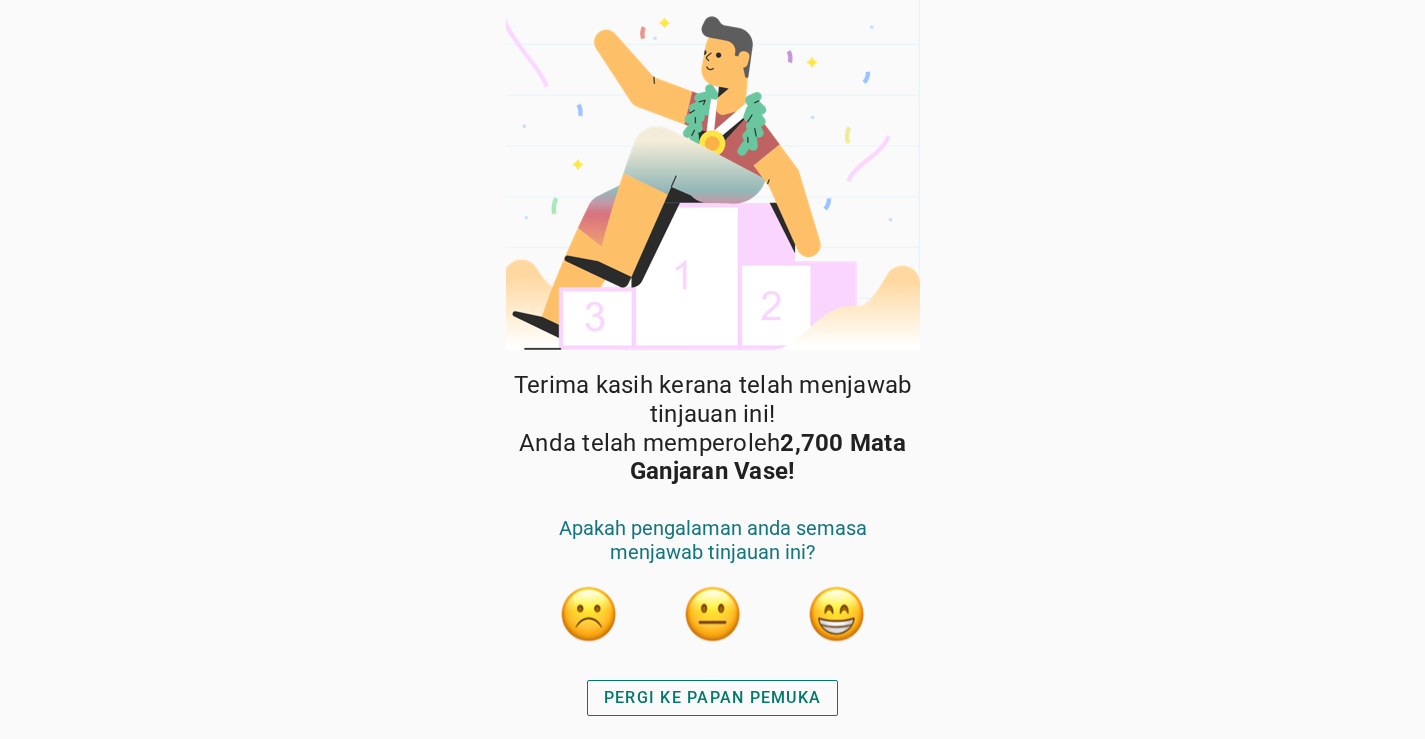 click on "PERGI KE PAPAN PEMUKA" at bounding box center (712, 698) 